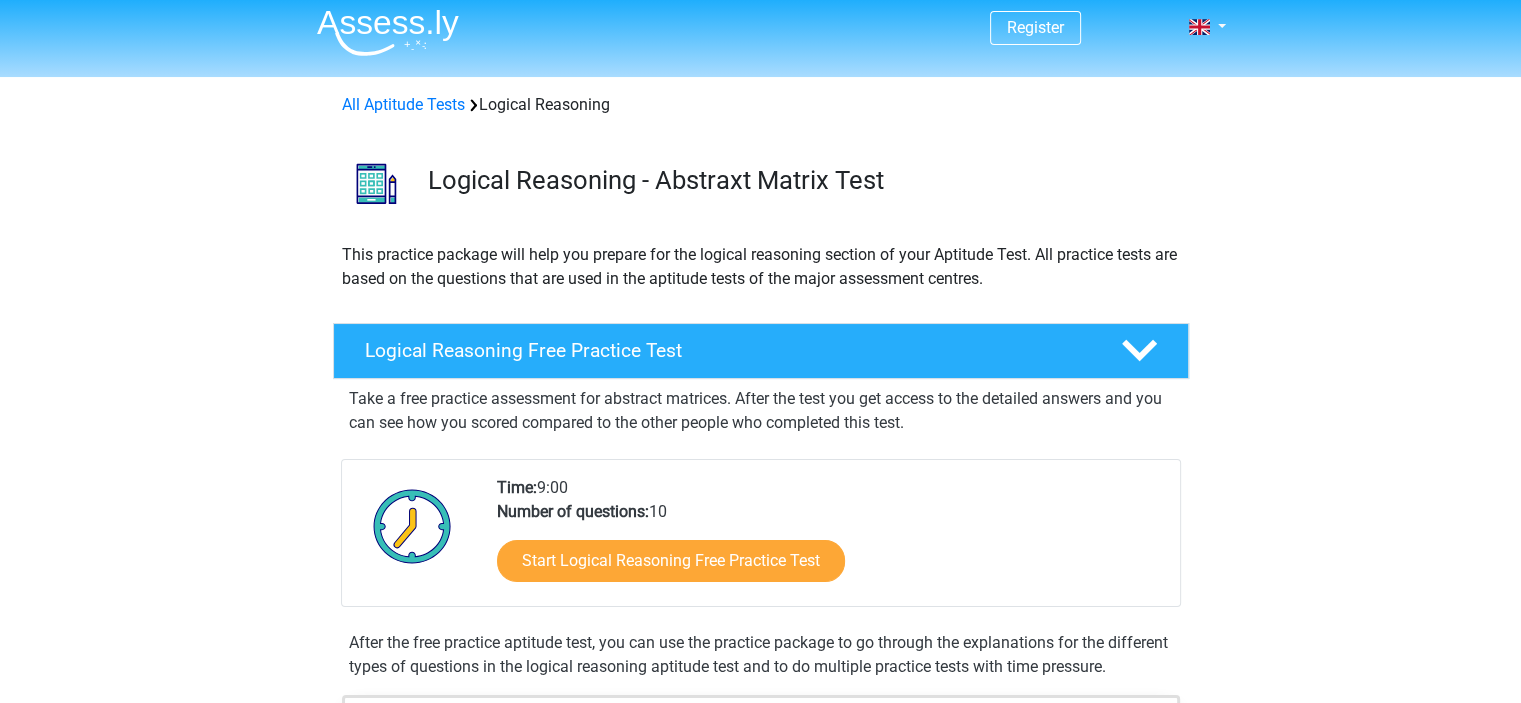 scroll, scrollTop: 20, scrollLeft: 0, axis: vertical 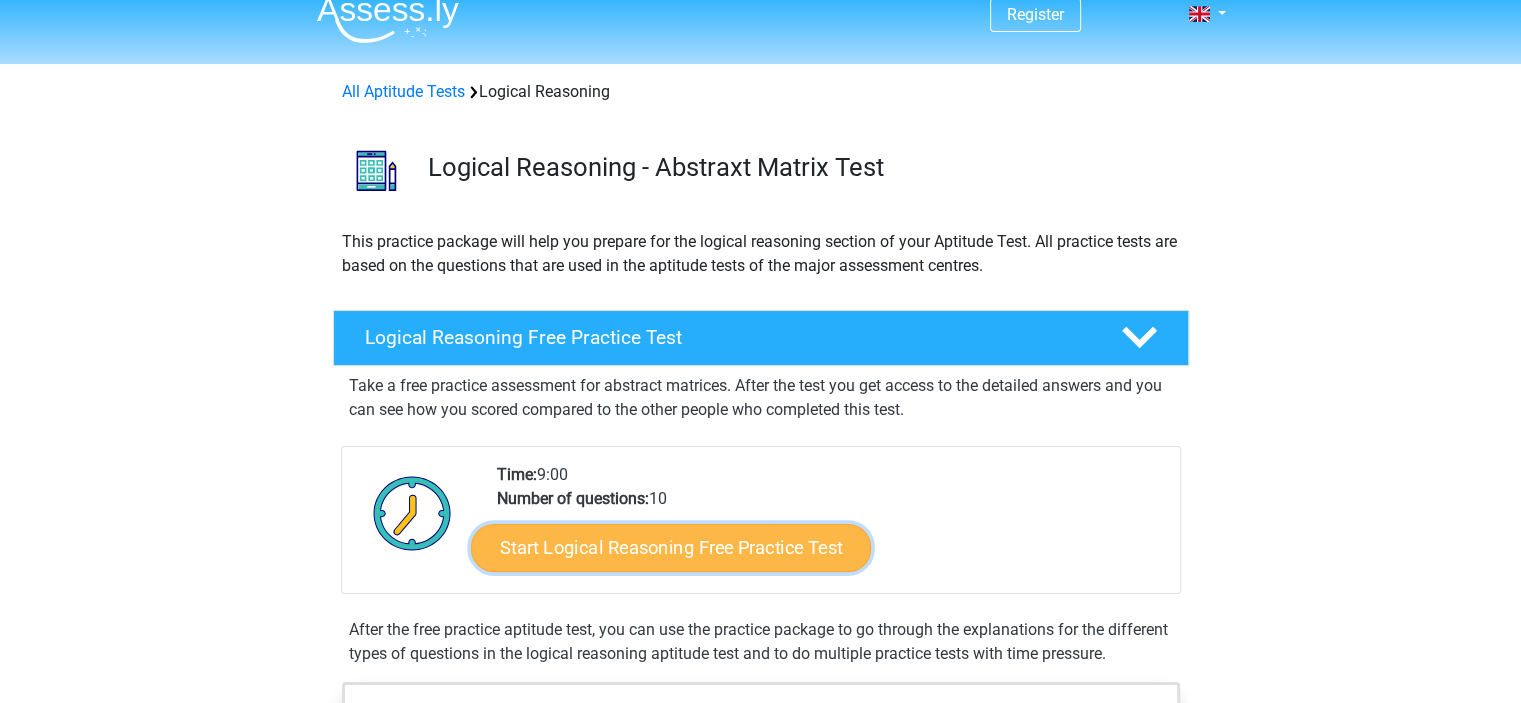 click on "Start Logical Reasoning
Free Practice Test" at bounding box center [671, 547] 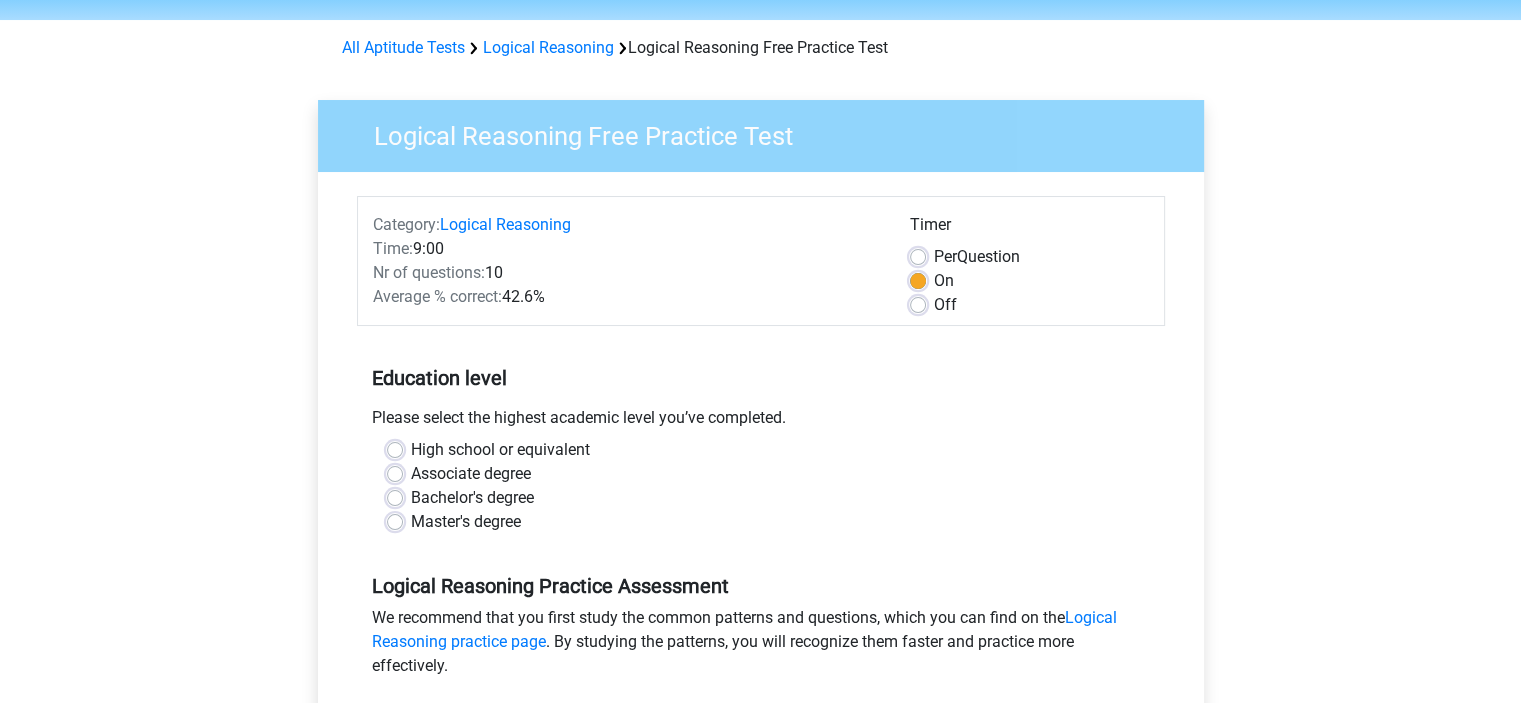 scroll, scrollTop: 64, scrollLeft: 0, axis: vertical 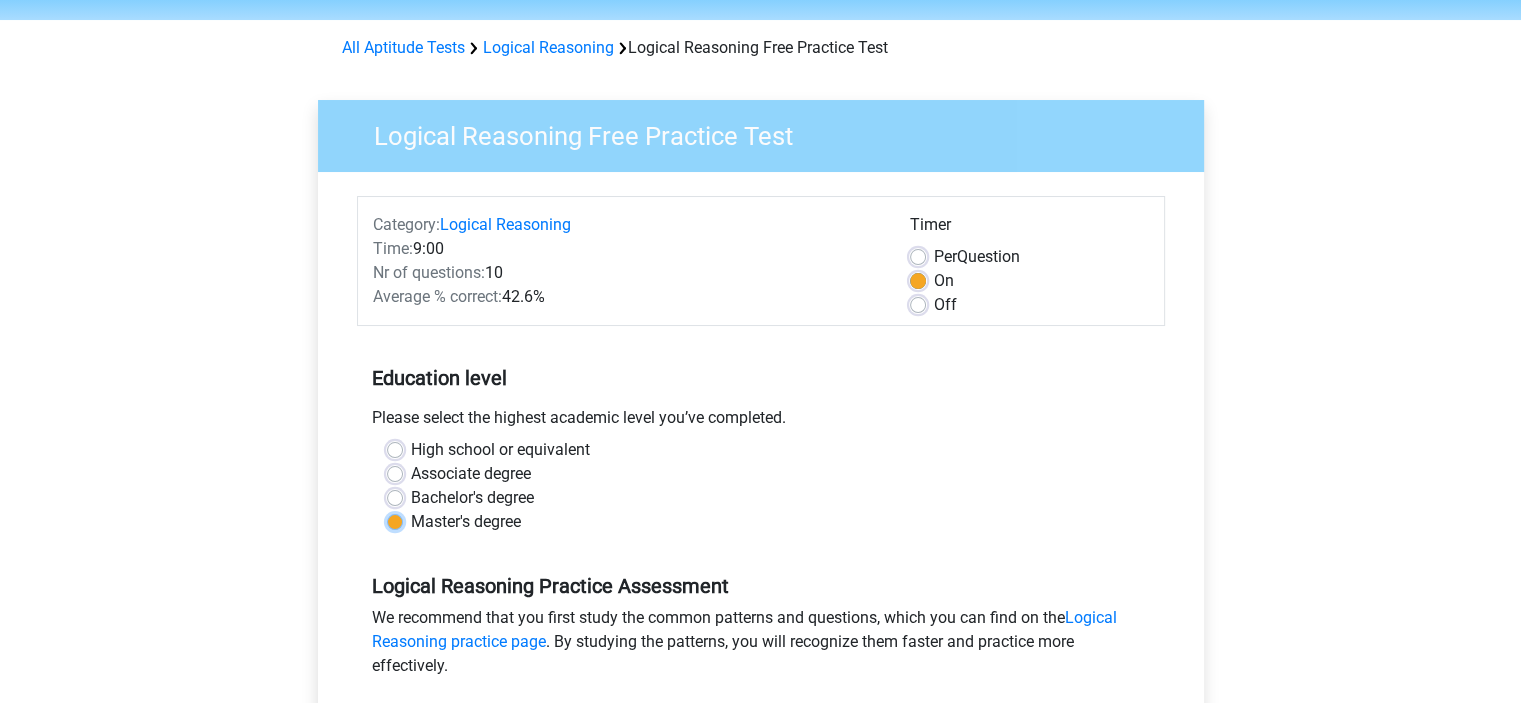 click on "Master's degree" at bounding box center (395, 520) 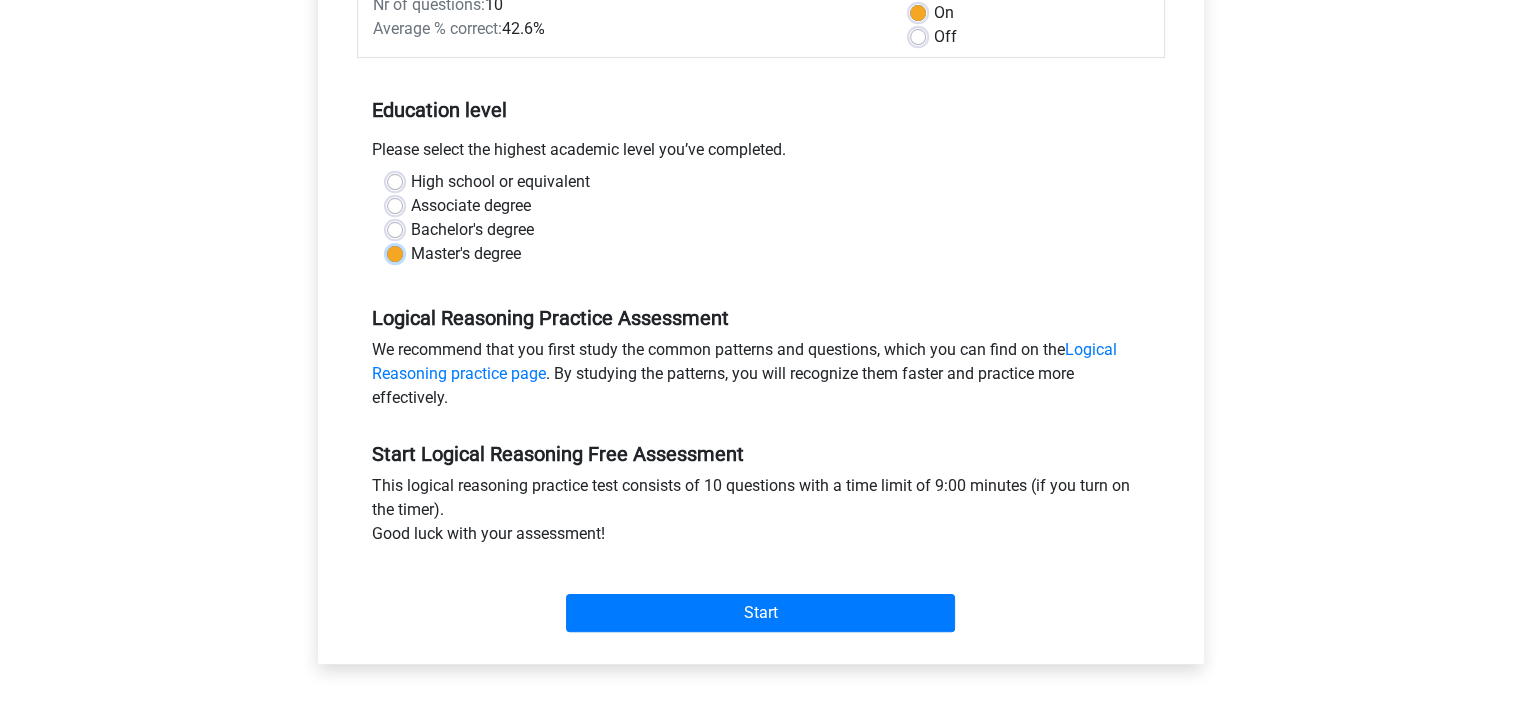 scroll, scrollTop: 338, scrollLeft: 0, axis: vertical 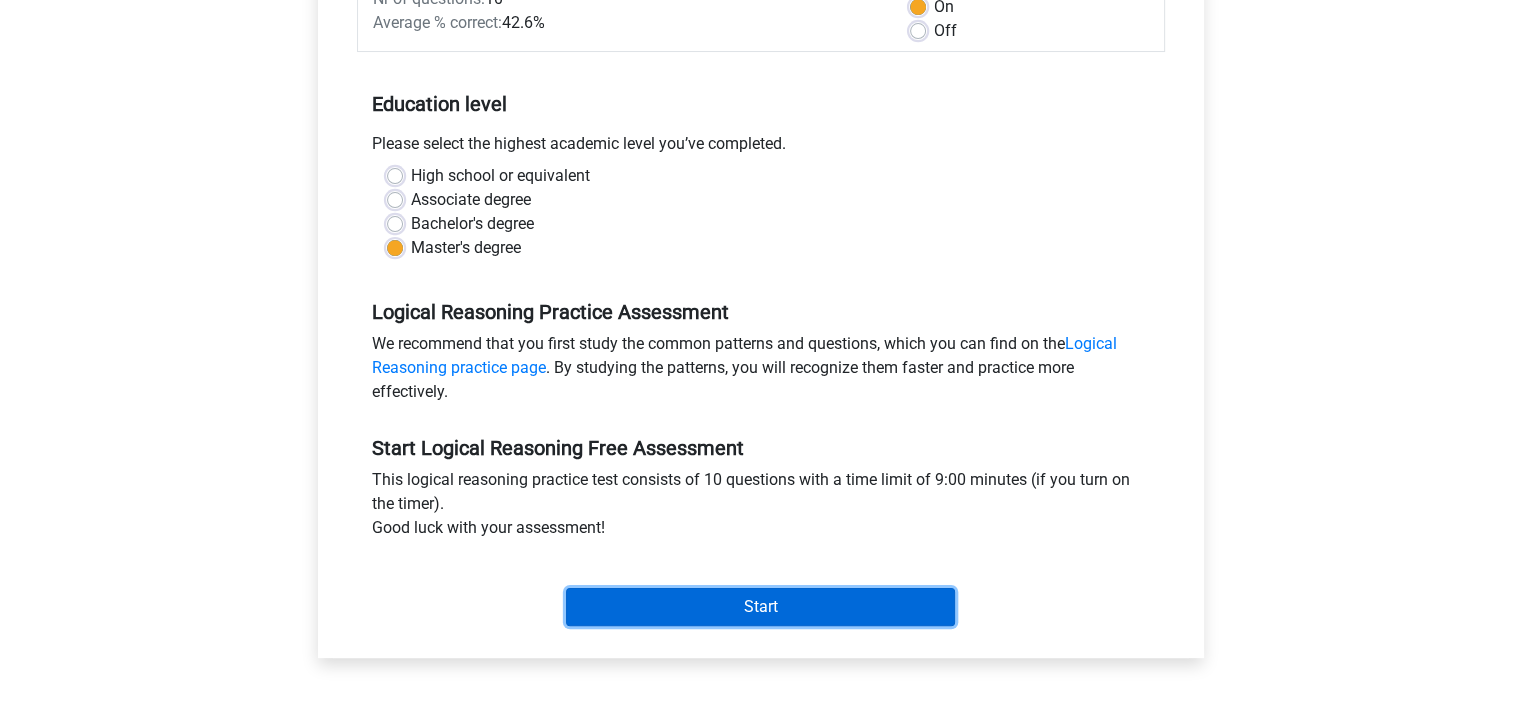 click on "Start" at bounding box center (760, 607) 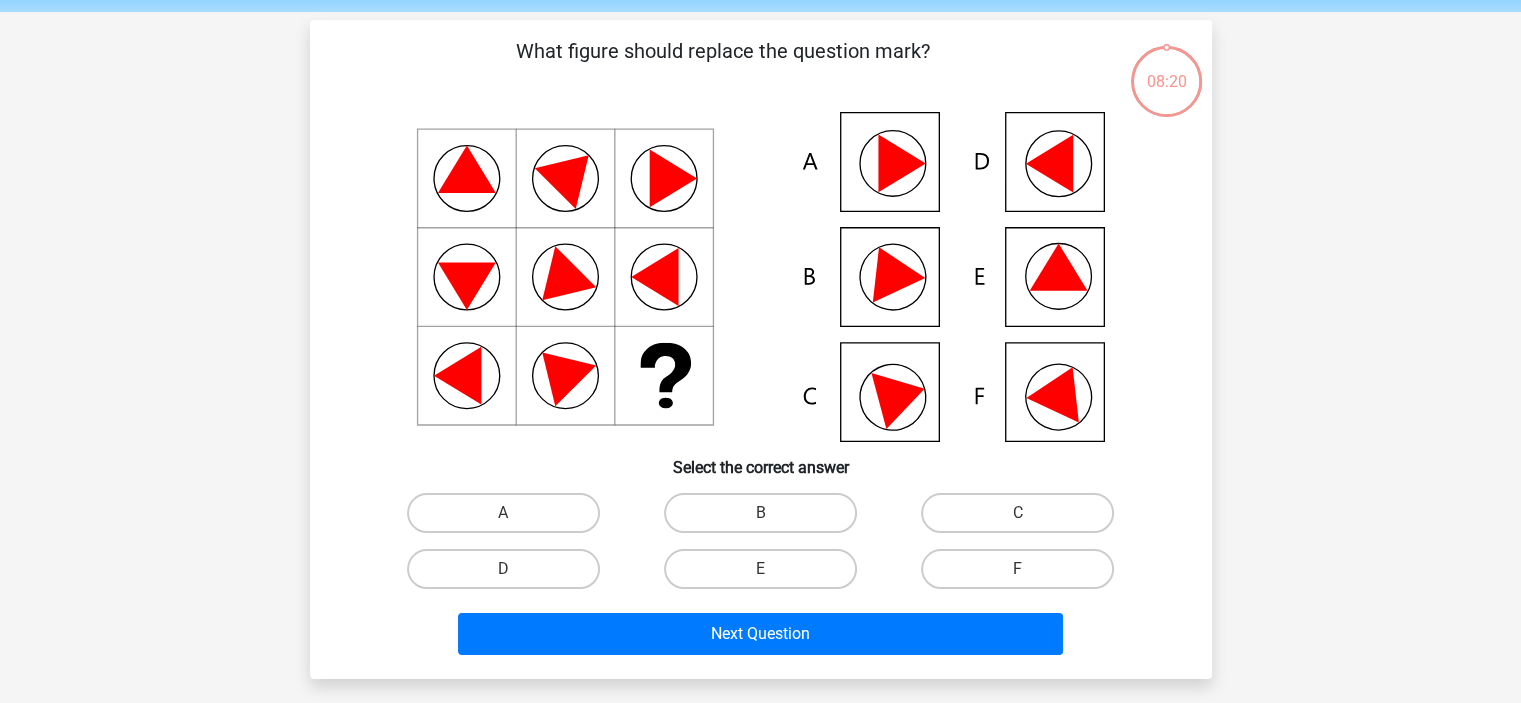 scroll, scrollTop: 72, scrollLeft: 0, axis: vertical 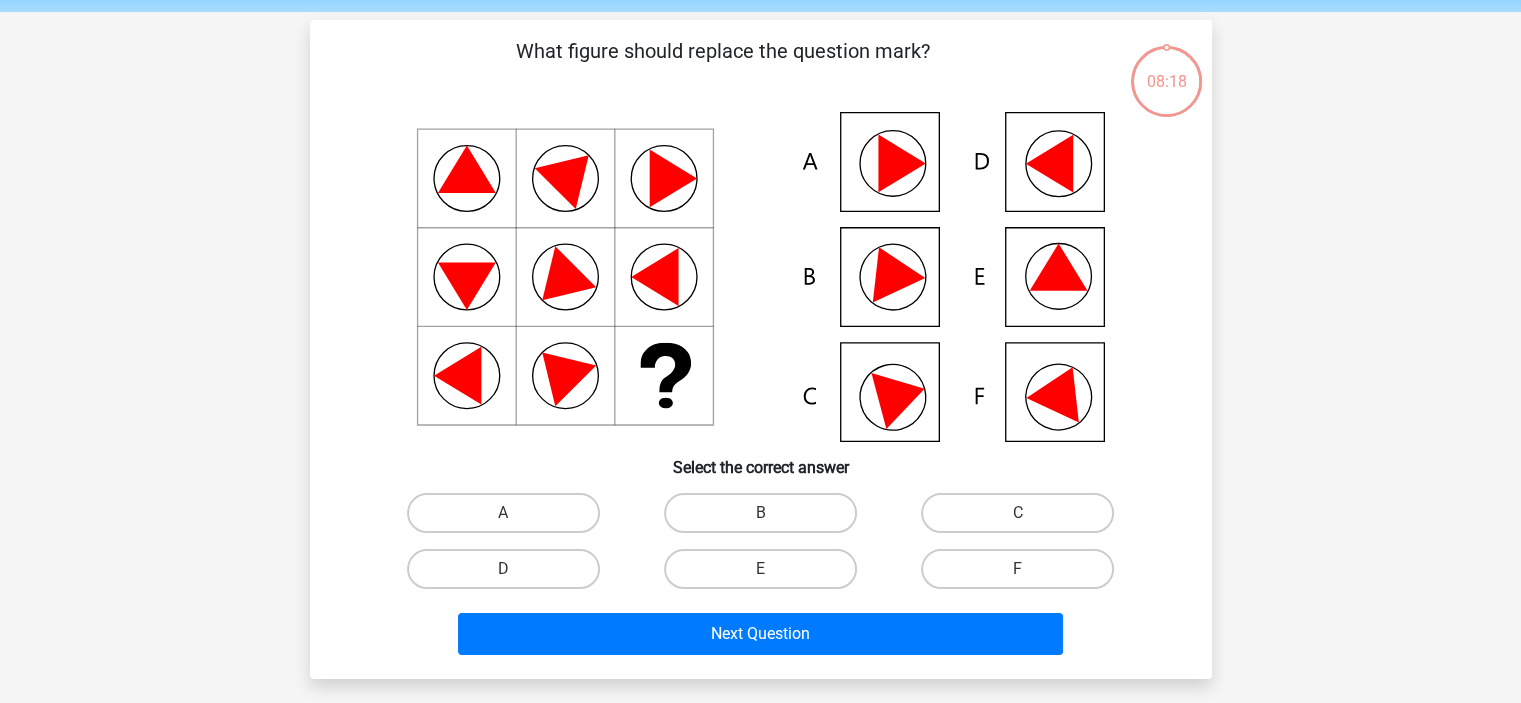click 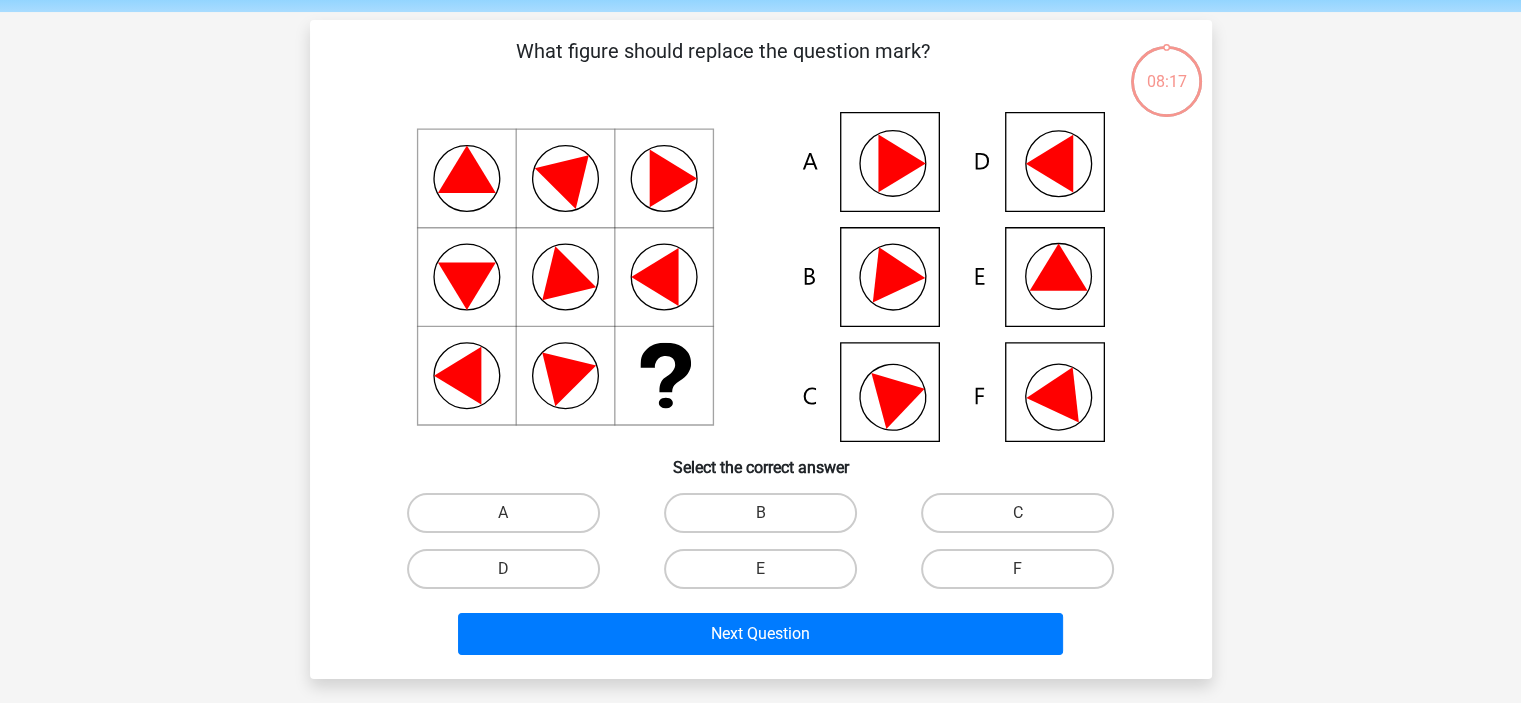 click on "E" at bounding box center [766, 575] 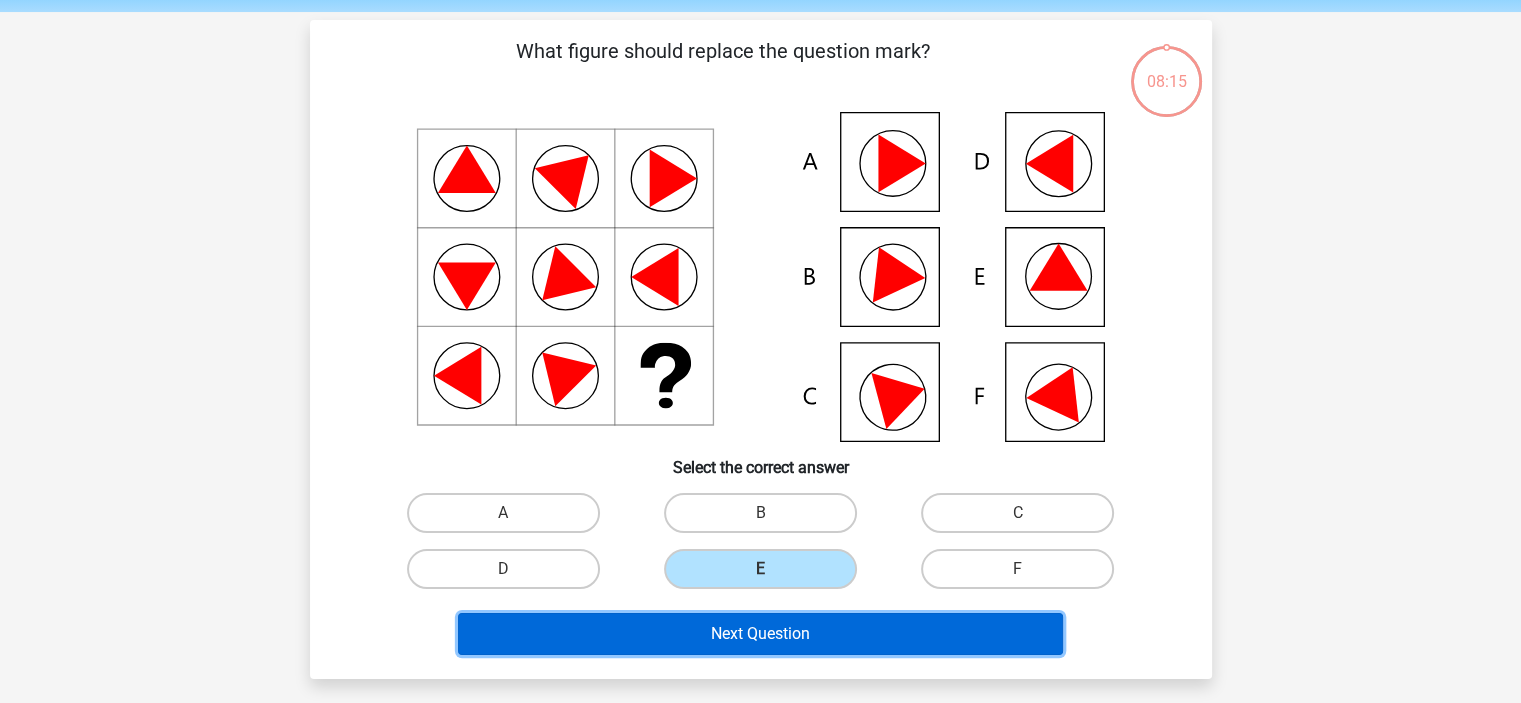 click on "Next Question" at bounding box center [760, 634] 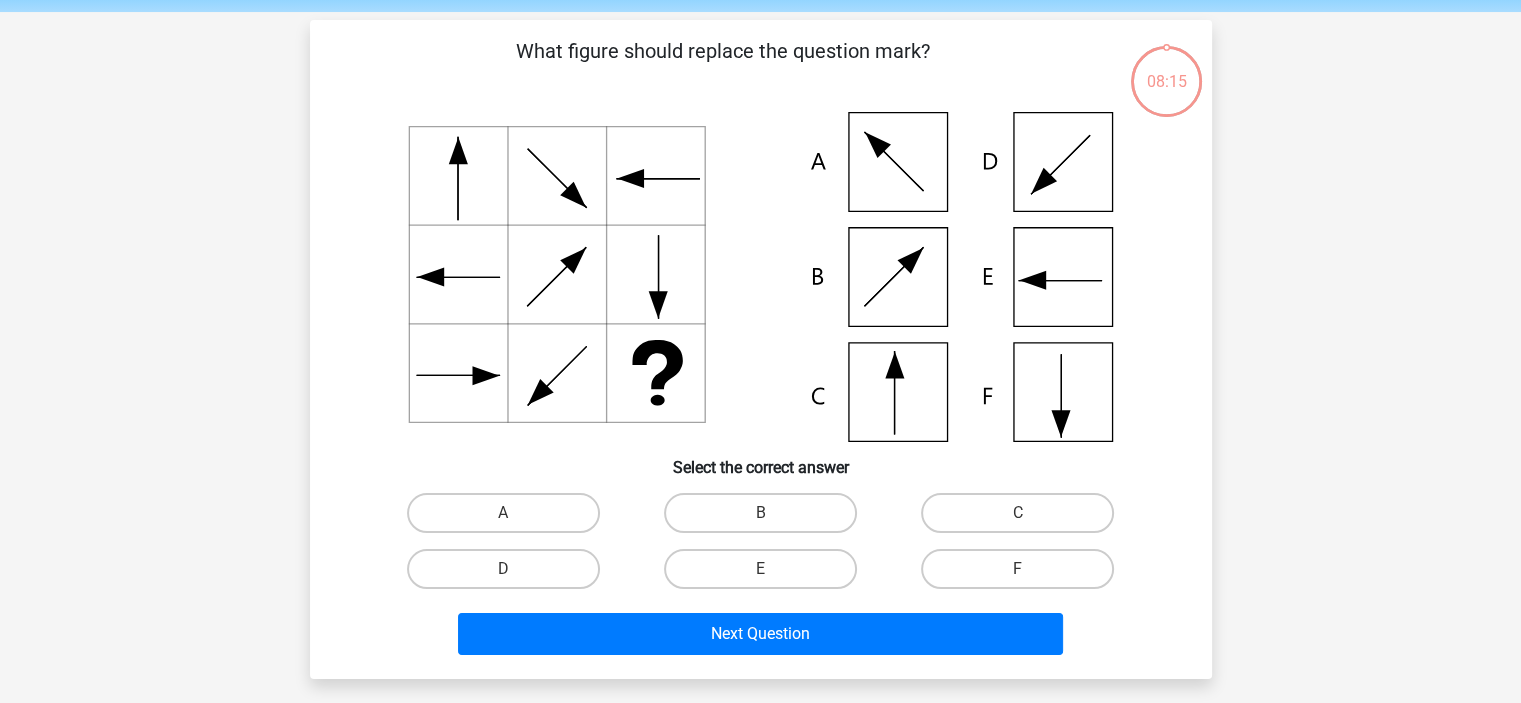 scroll, scrollTop: 92, scrollLeft: 0, axis: vertical 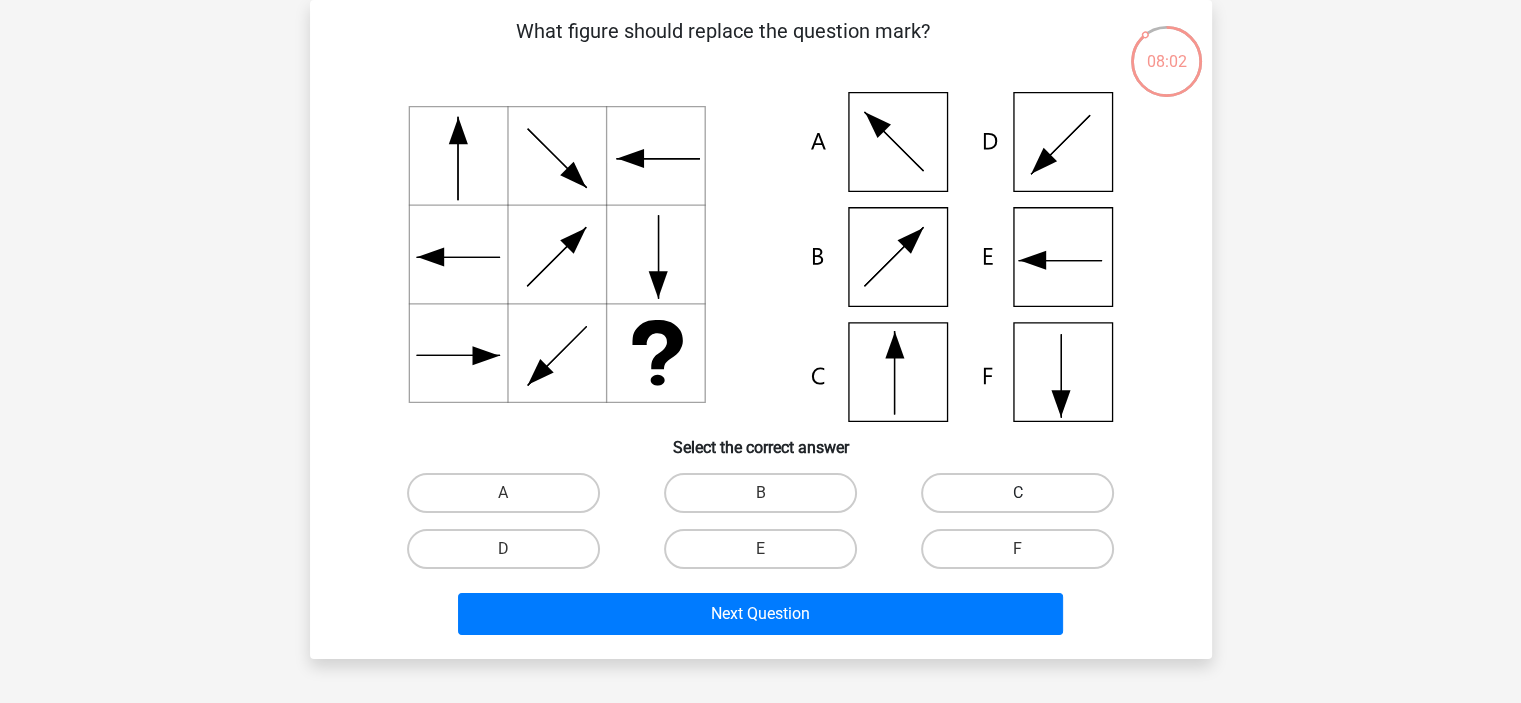 click on "C" at bounding box center [1017, 493] 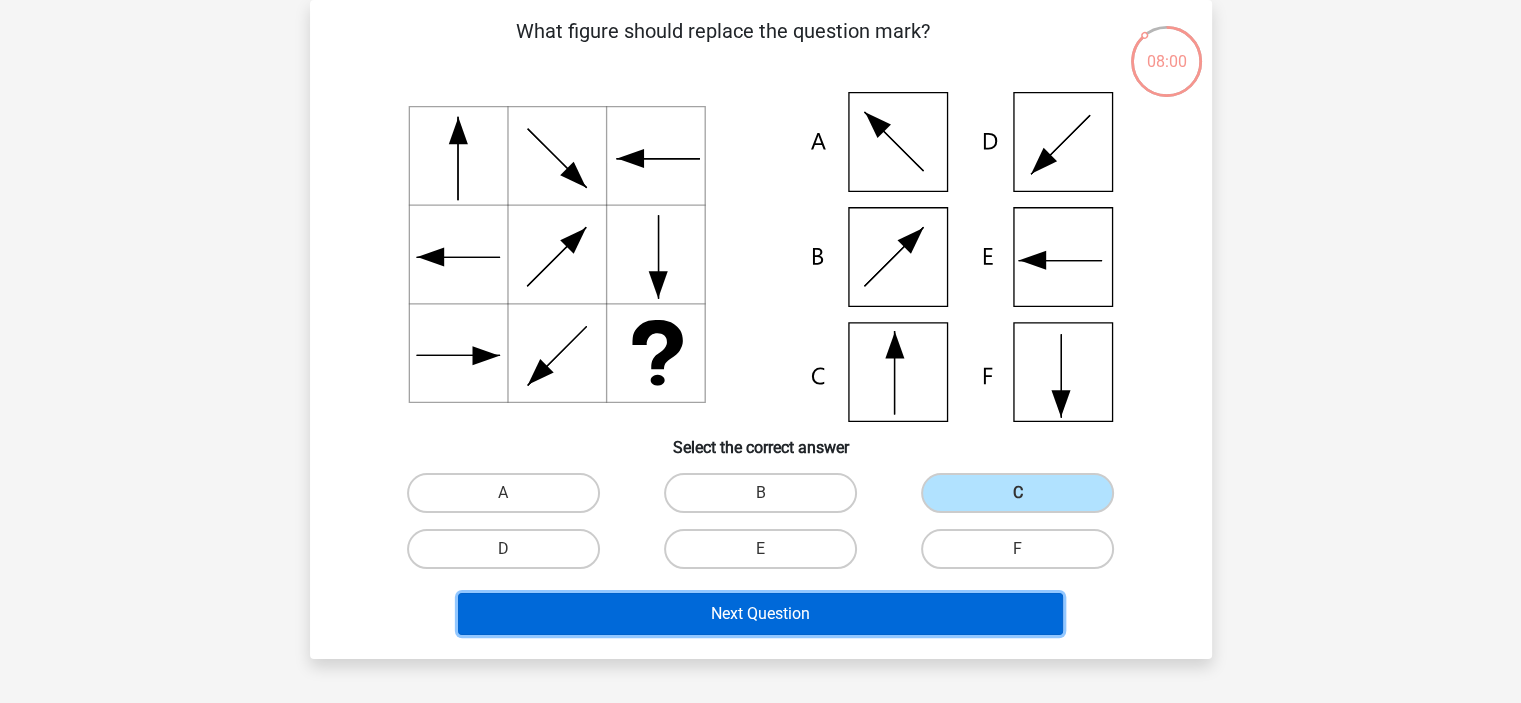 click on "Next Question" at bounding box center [760, 614] 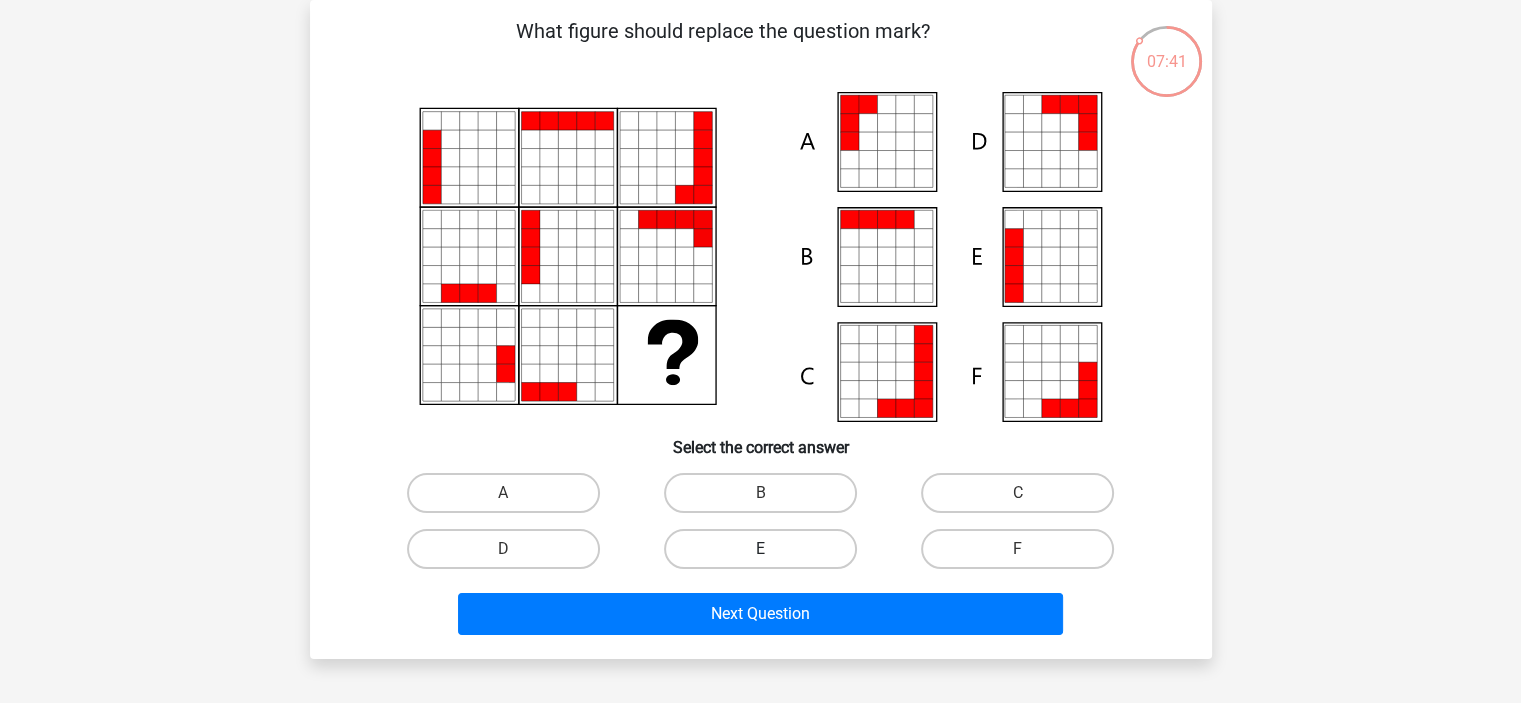 click on "E" at bounding box center (760, 549) 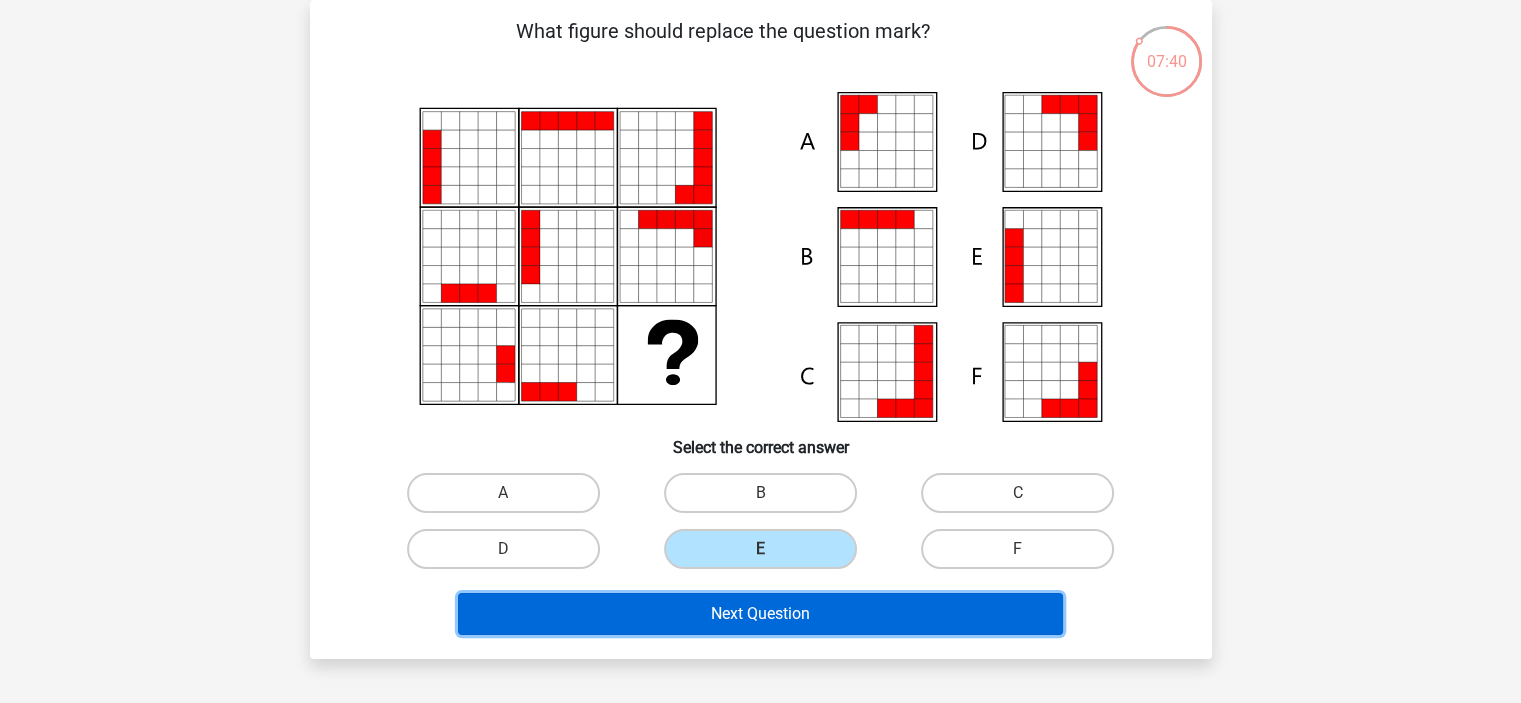 click on "Next Question" at bounding box center (760, 614) 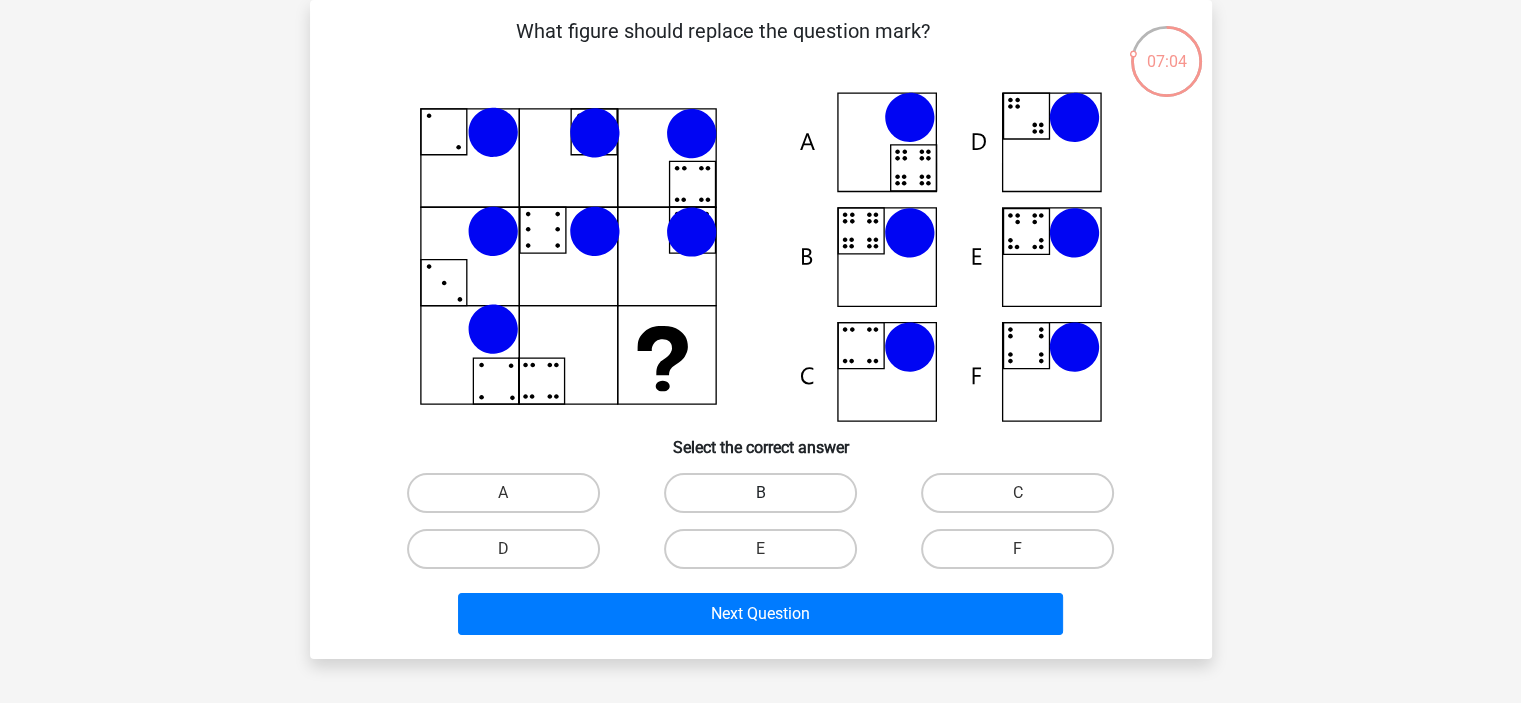 click on "B" at bounding box center [760, 493] 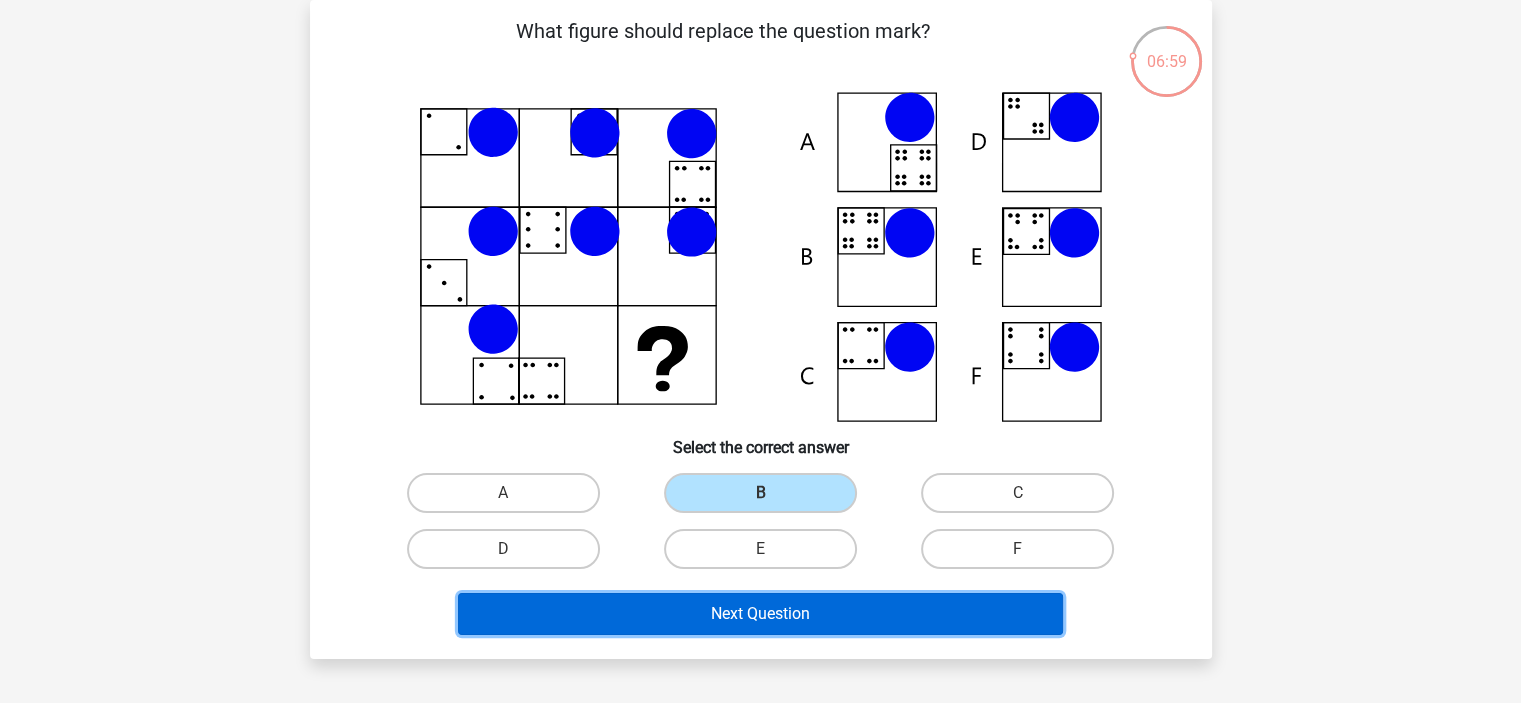 click on "Next Question" at bounding box center [760, 614] 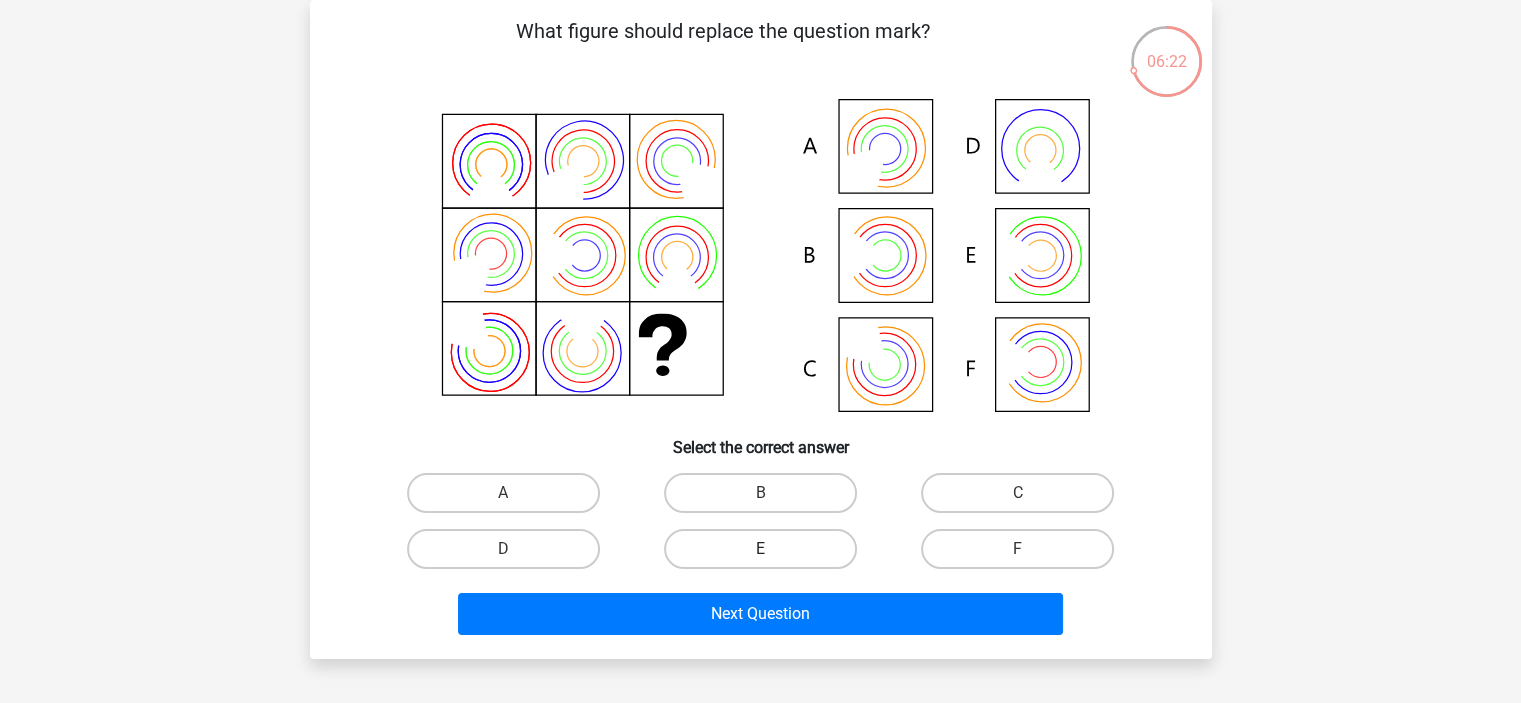 click on "E" at bounding box center (760, 549) 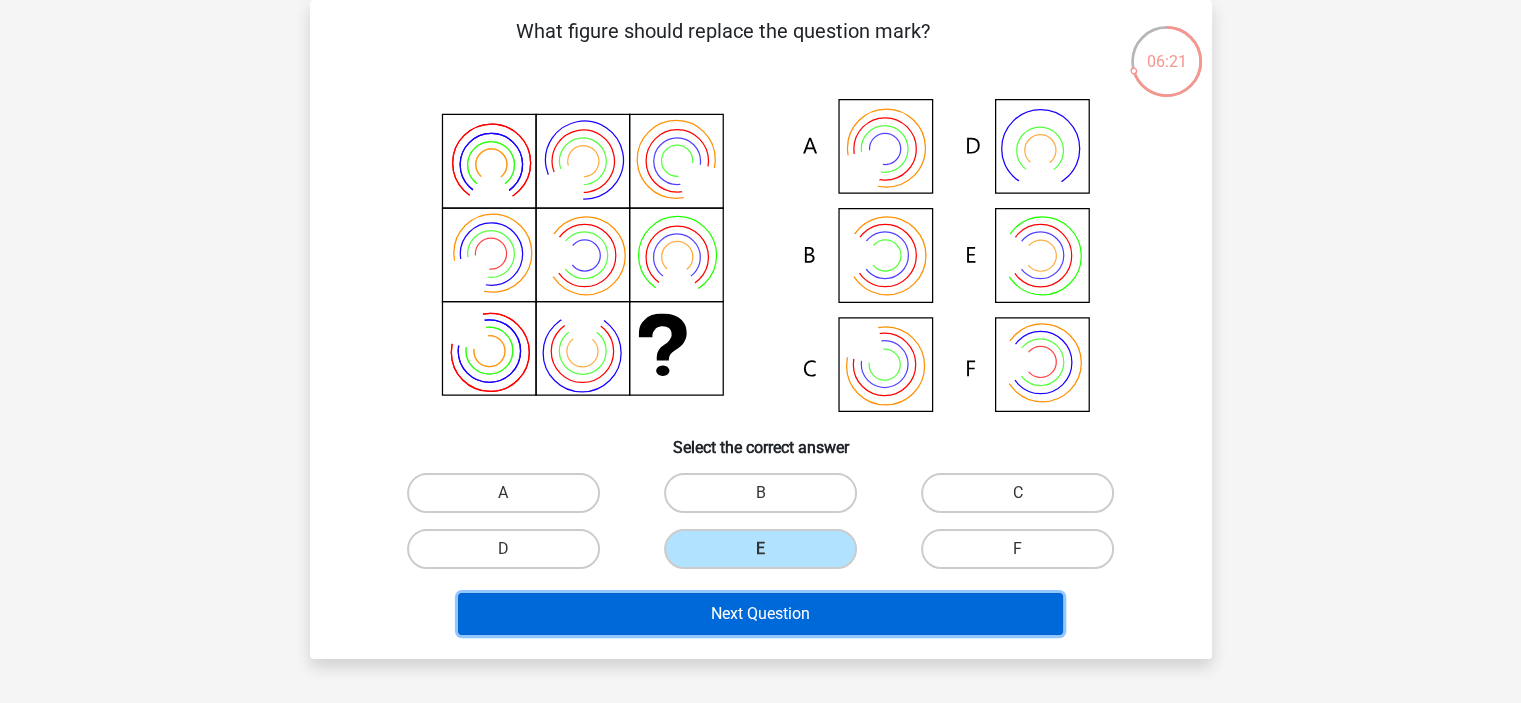 click on "Next Question" at bounding box center (760, 614) 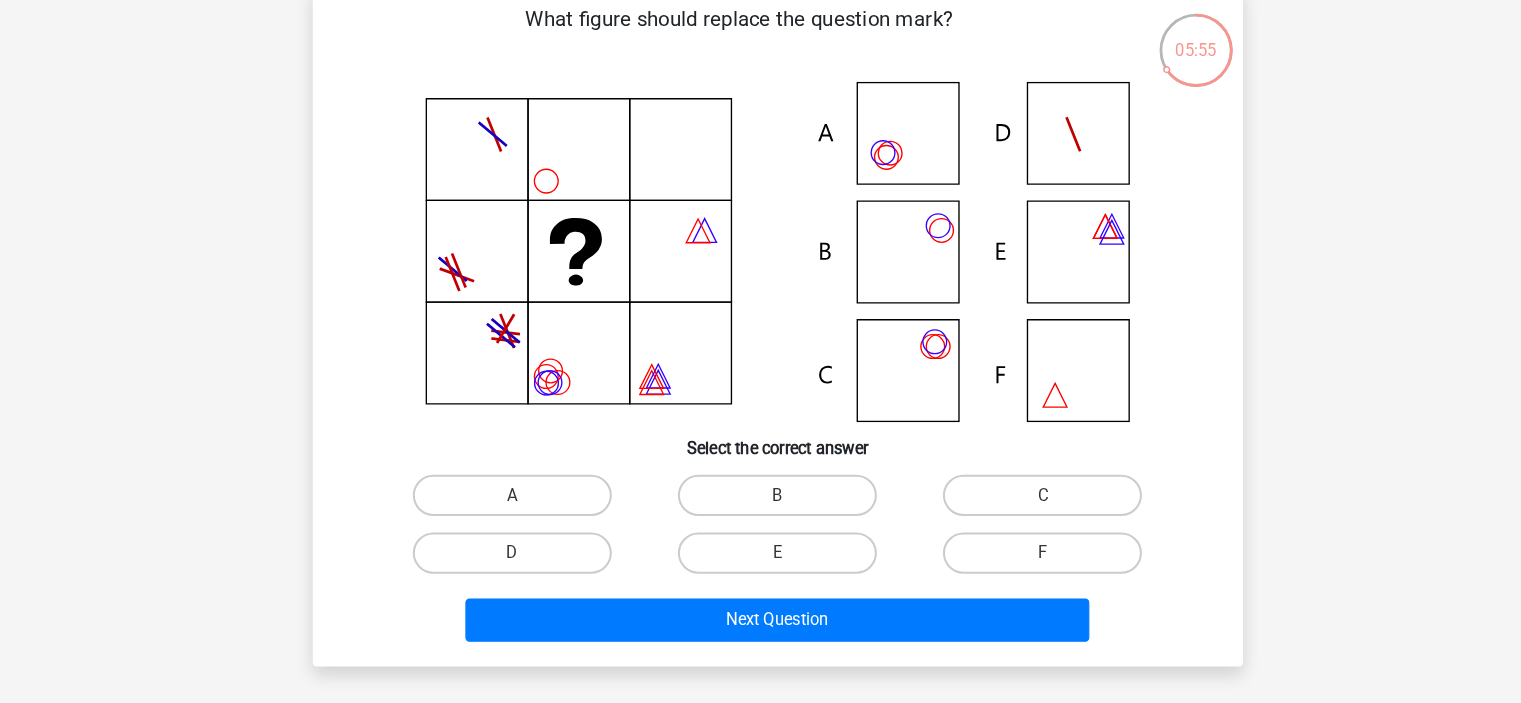 scroll, scrollTop: 92, scrollLeft: 0, axis: vertical 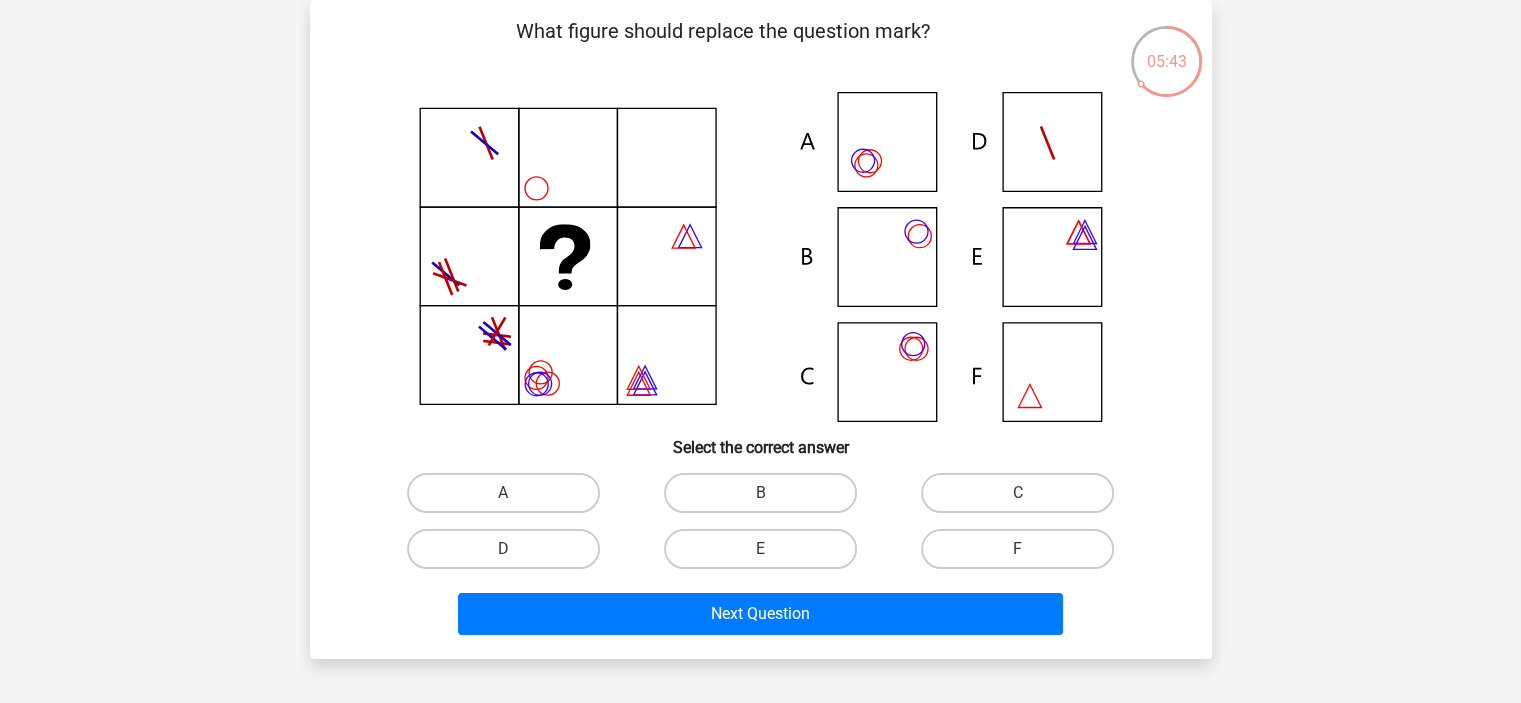 click 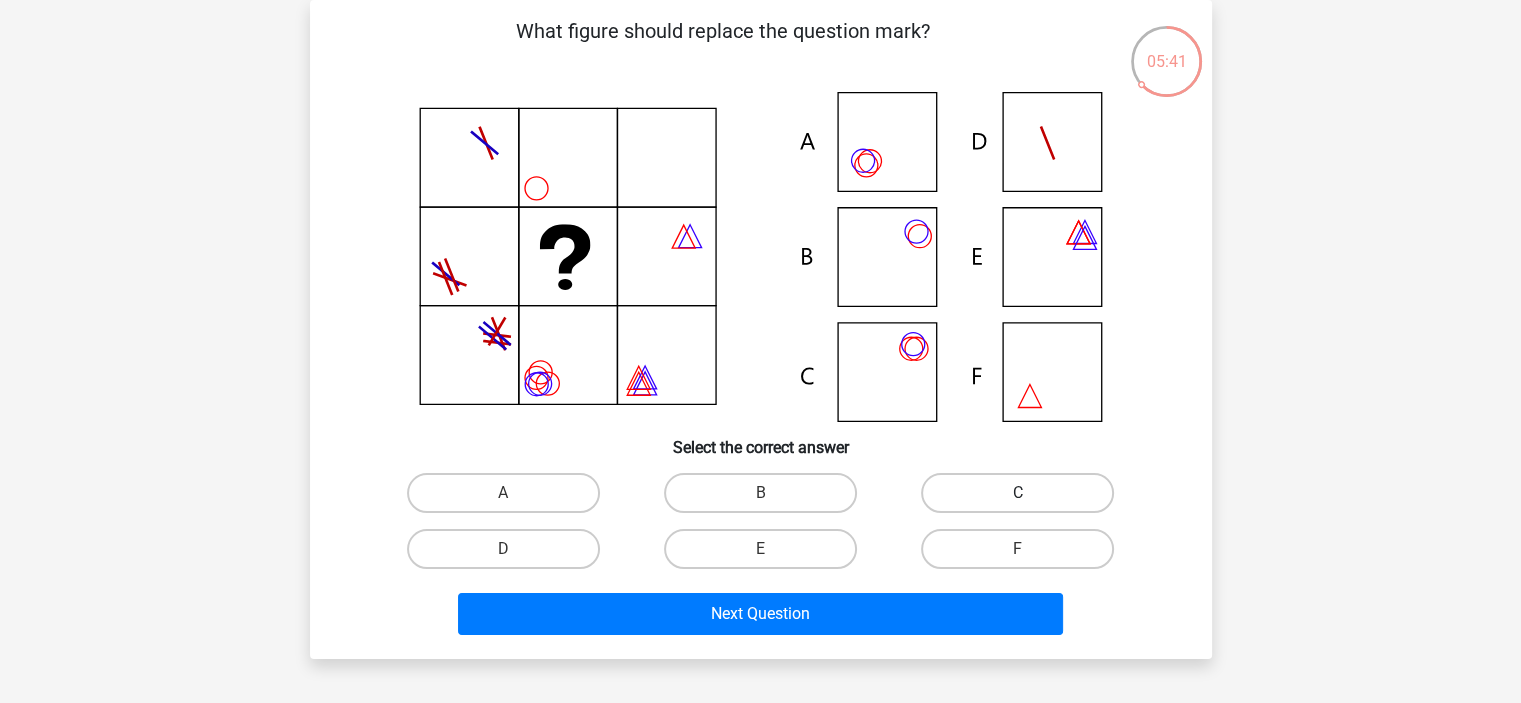 click on "C" at bounding box center [1017, 493] 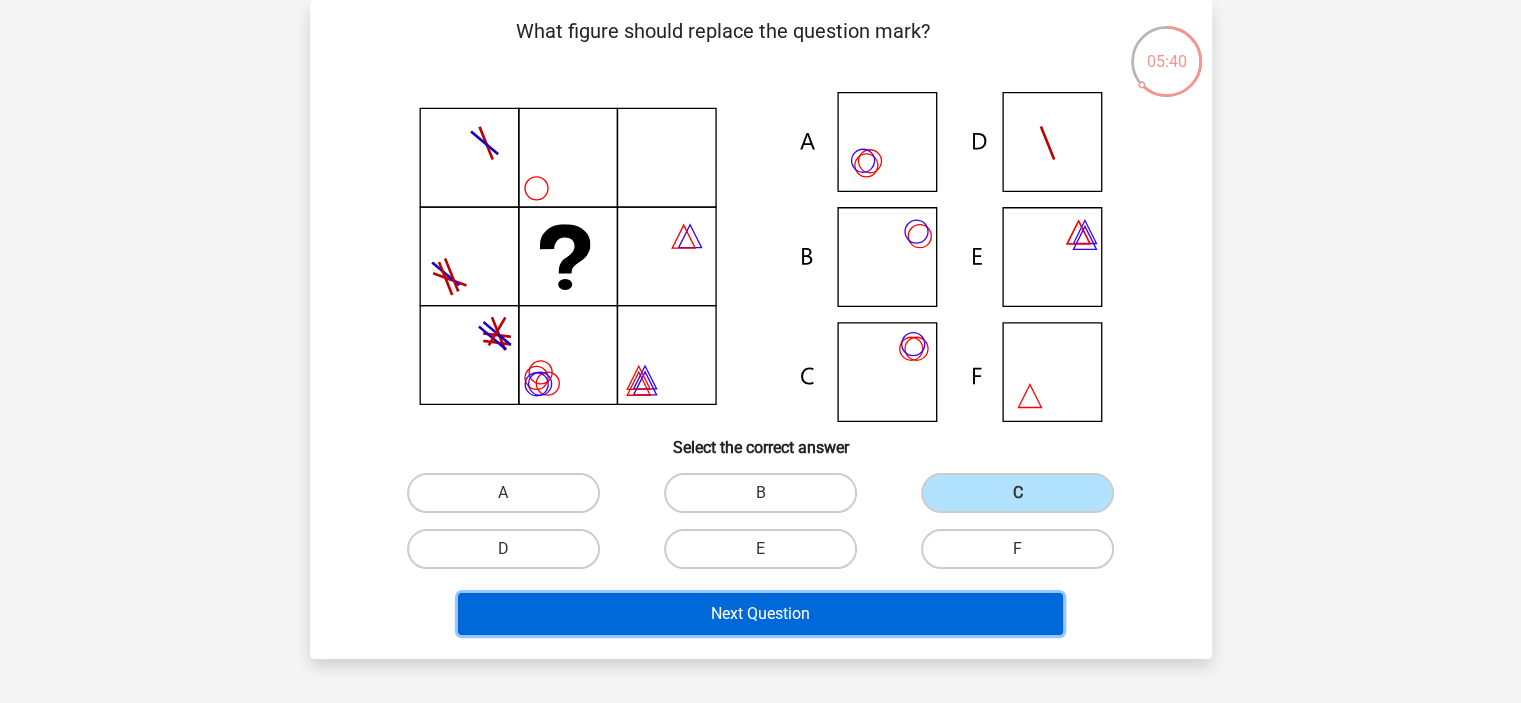 click on "Next Question" at bounding box center [760, 614] 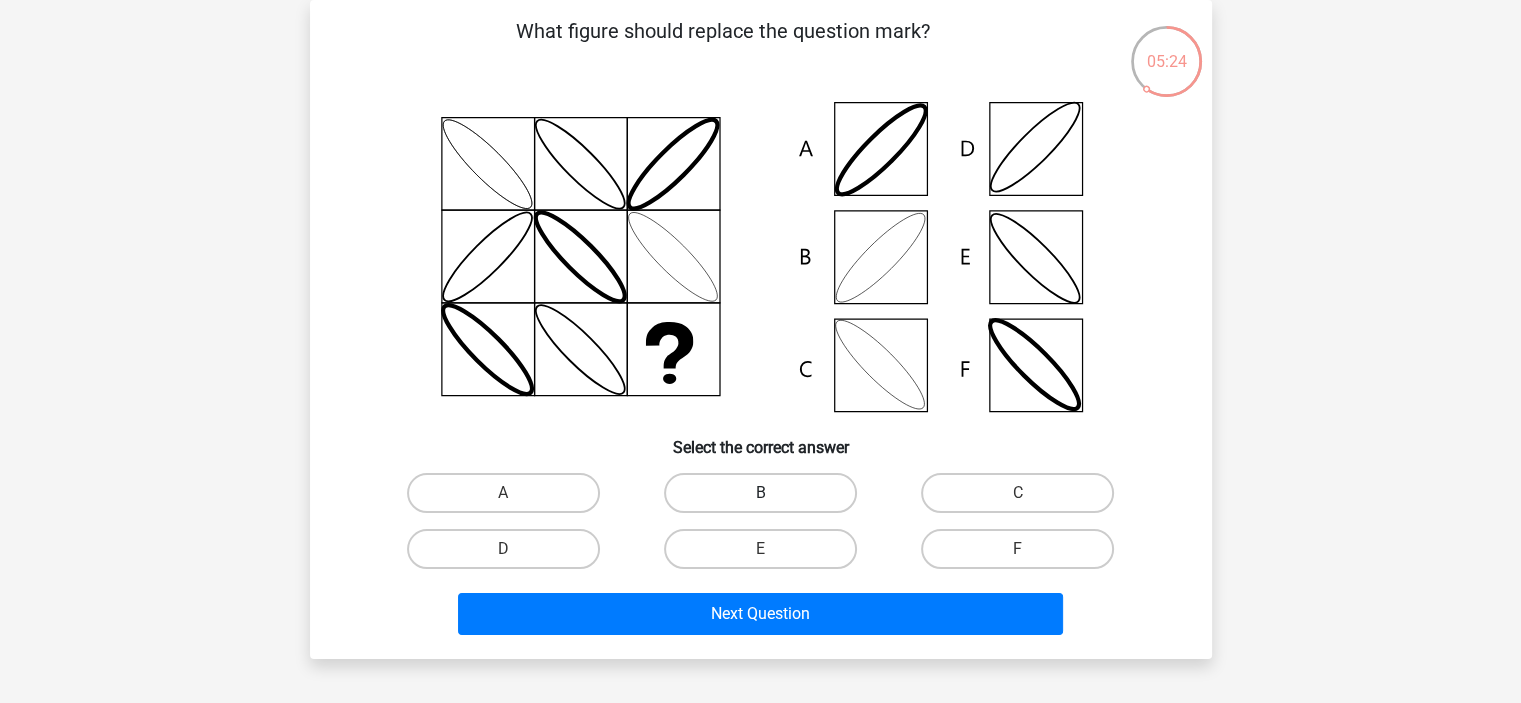 click on "B" at bounding box center [760, 493] 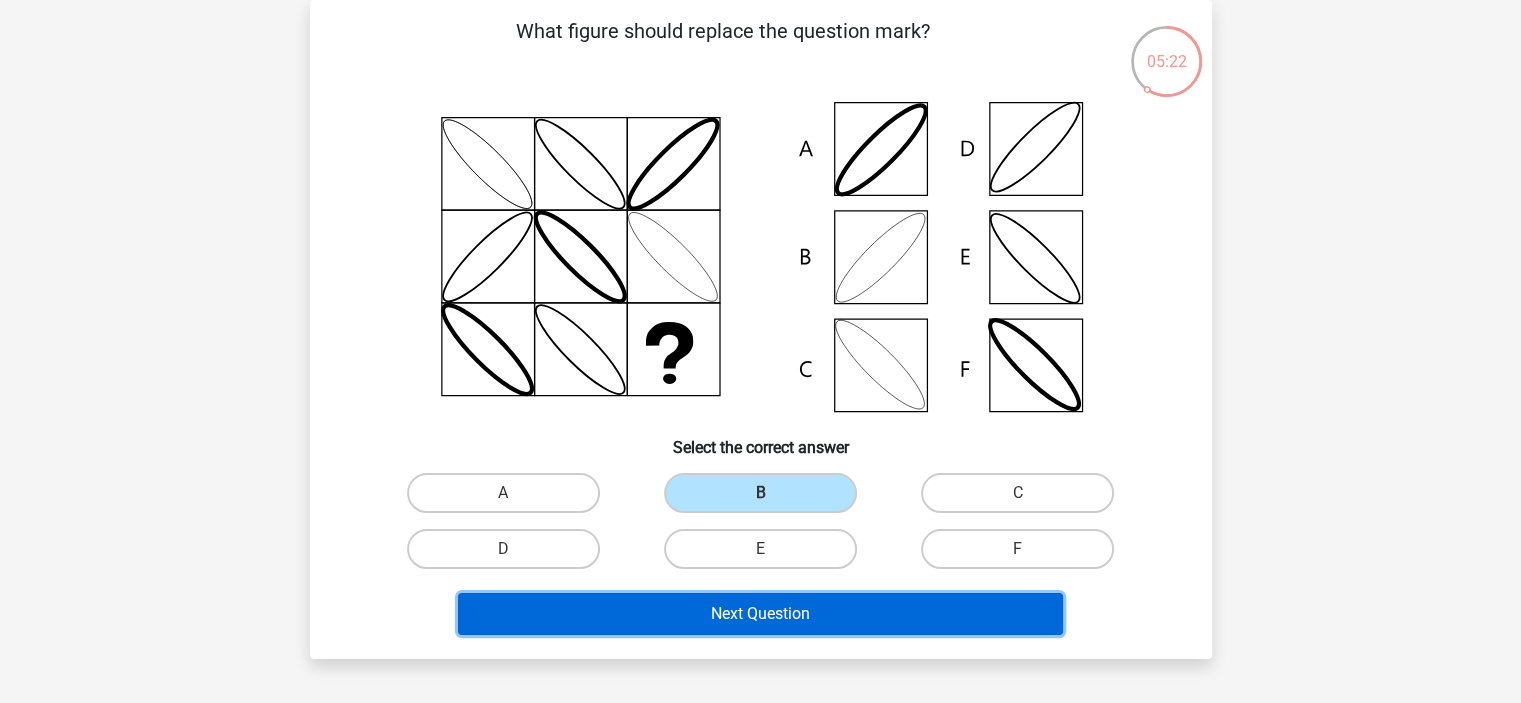 click on "Next Question" at bounding box center (760, 614) 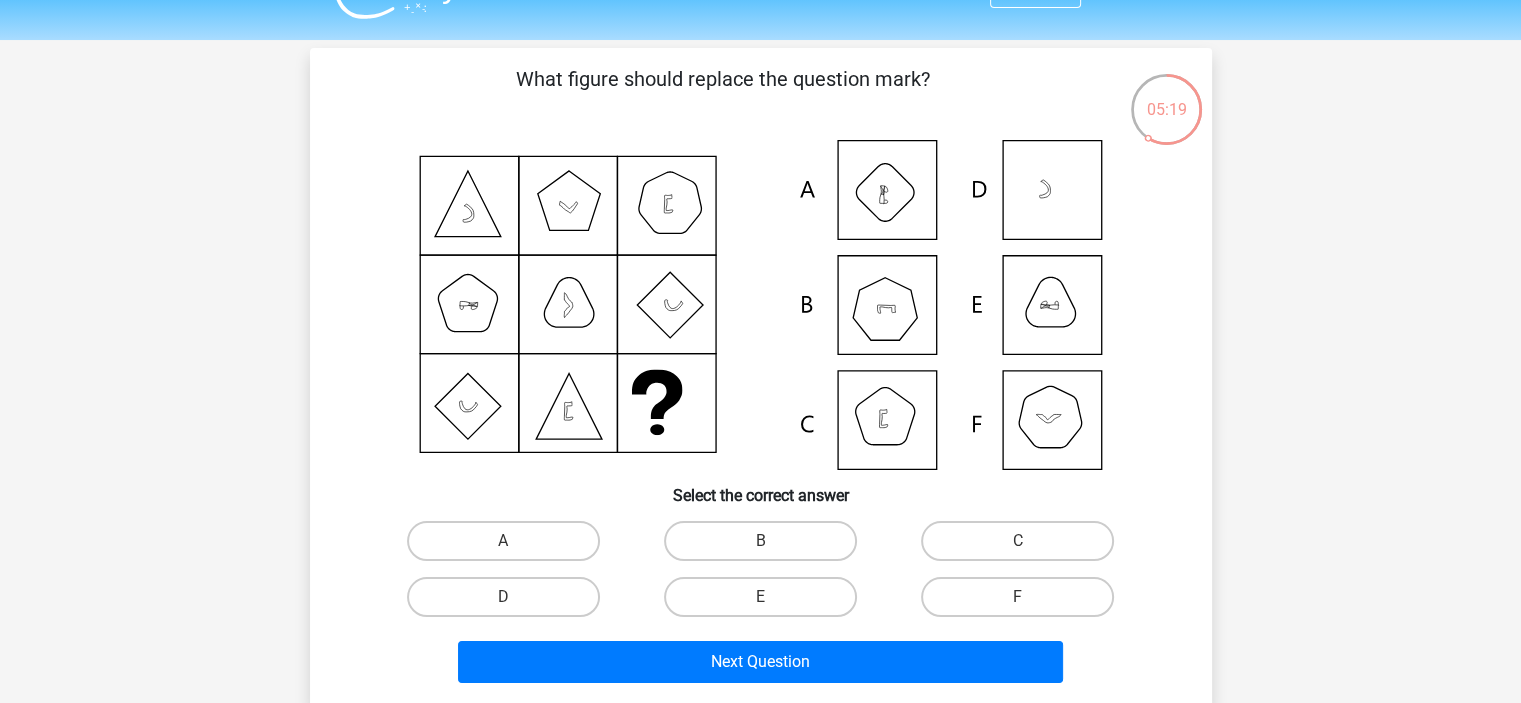 scroll, scrollTop: 44, scrollLeft: 0, axis: vertical 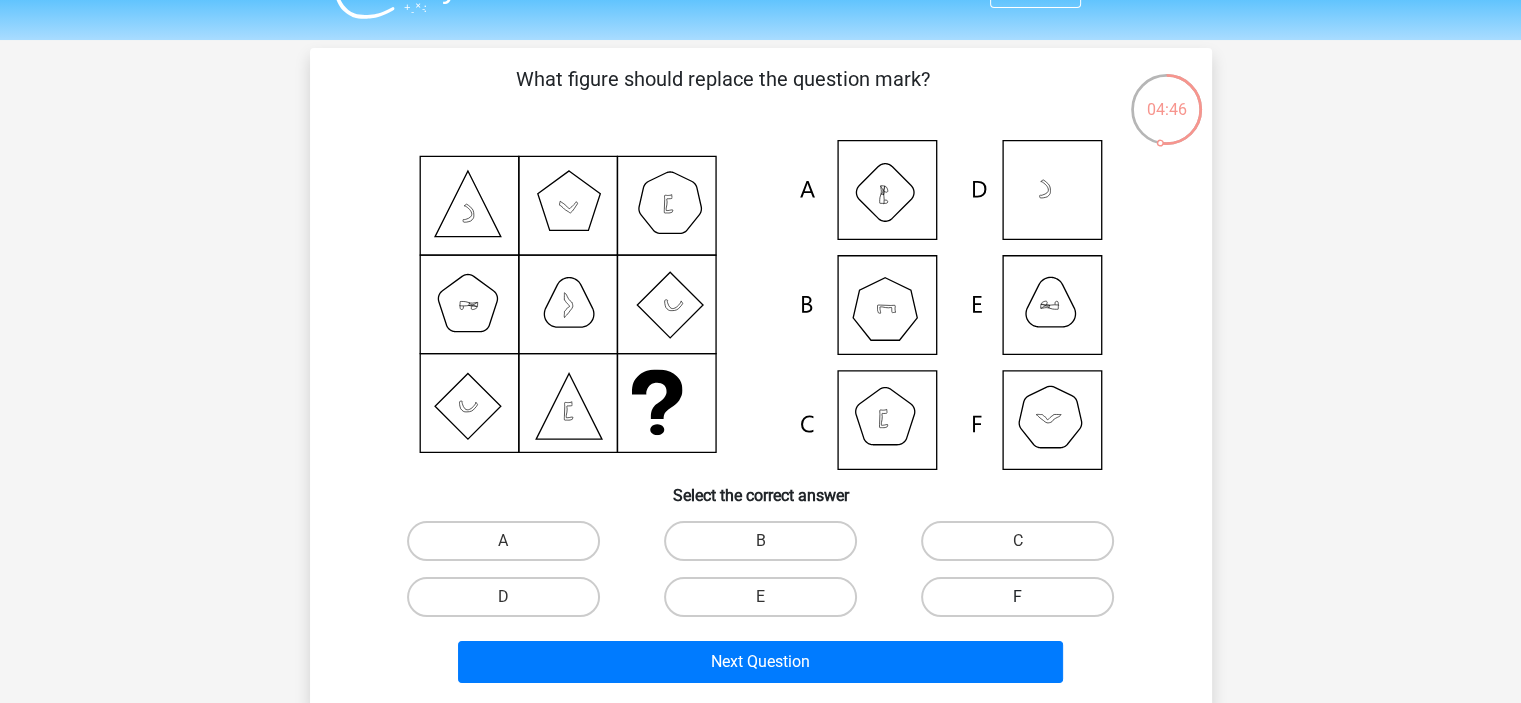 click on "F" at bounding box center (1017, 597) 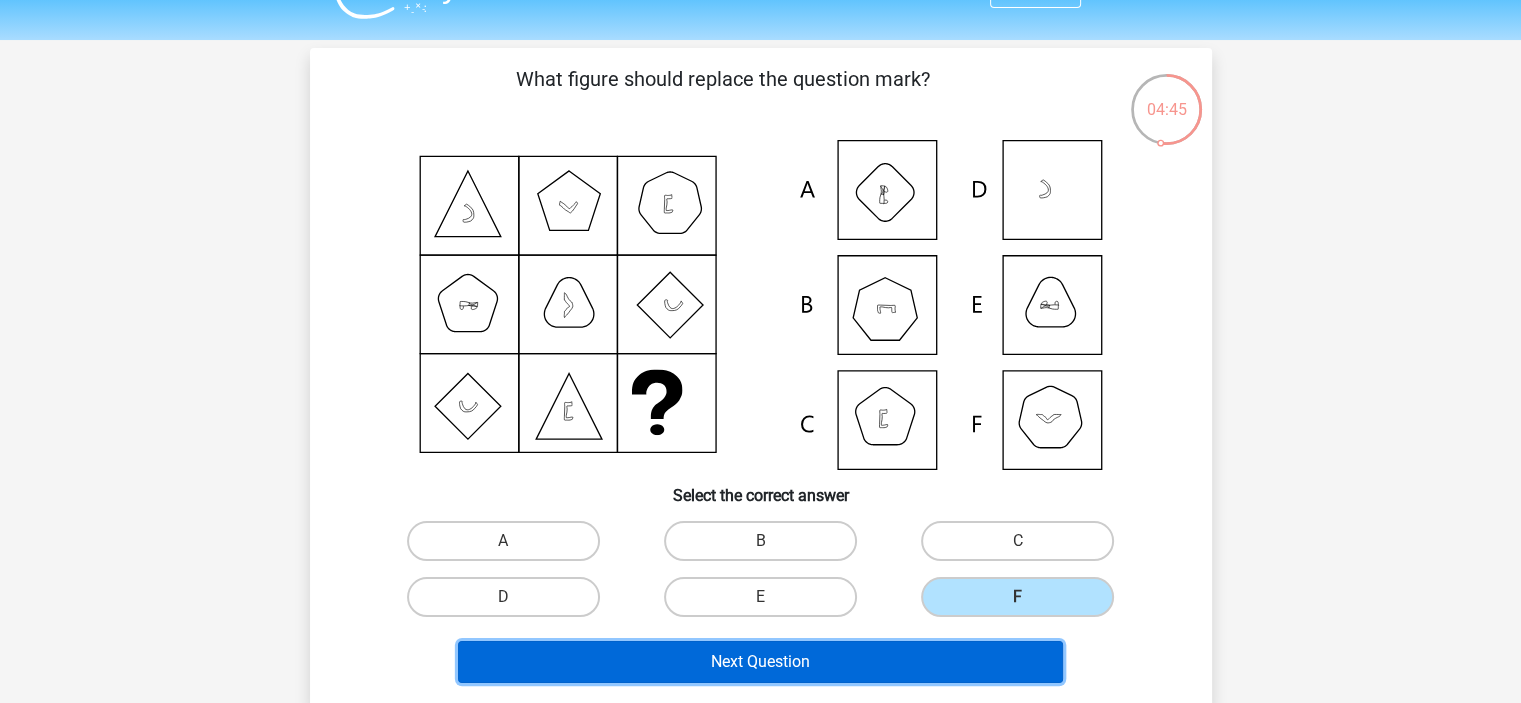 click on "Next Question" at bounding box center (760, 662) 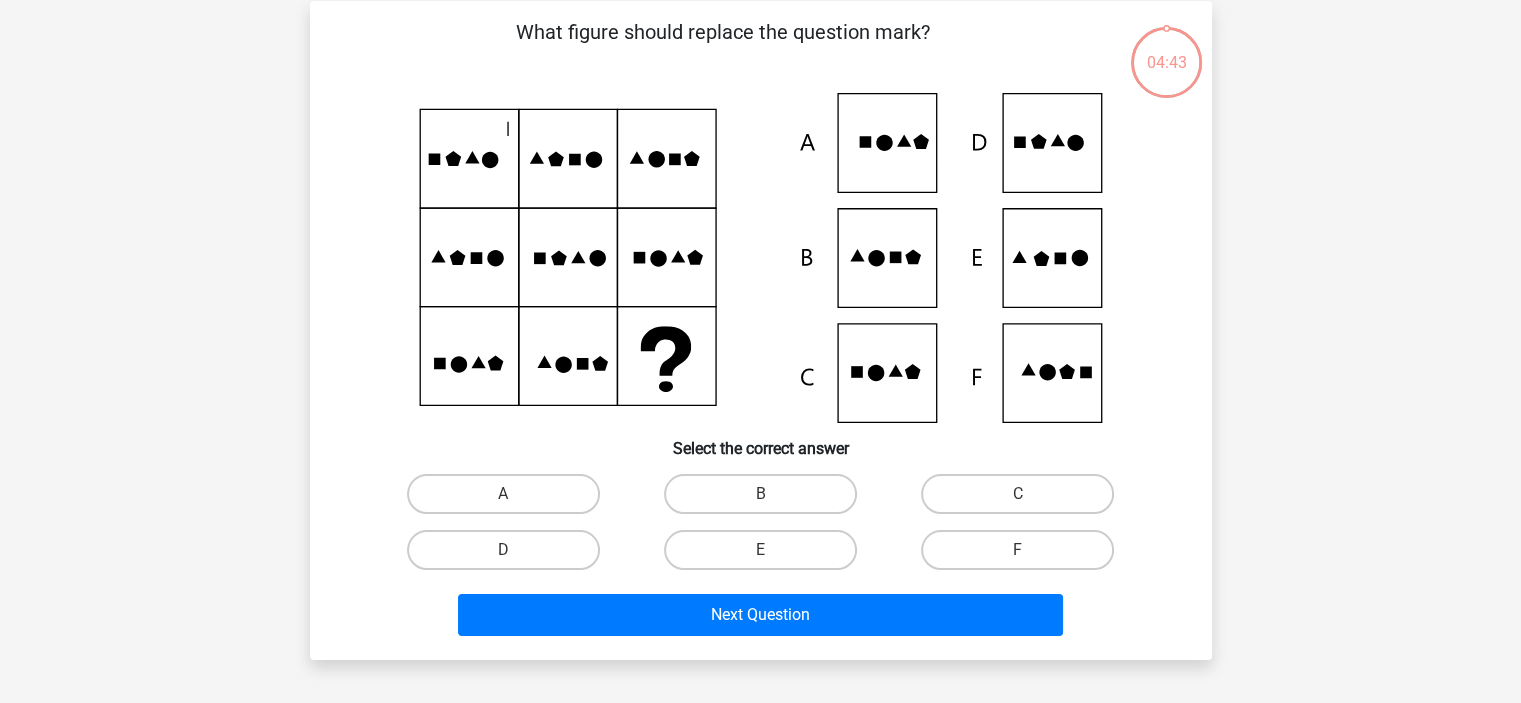 scroll, scrollTop: 92, scrollLeft: 0, axis: vertical 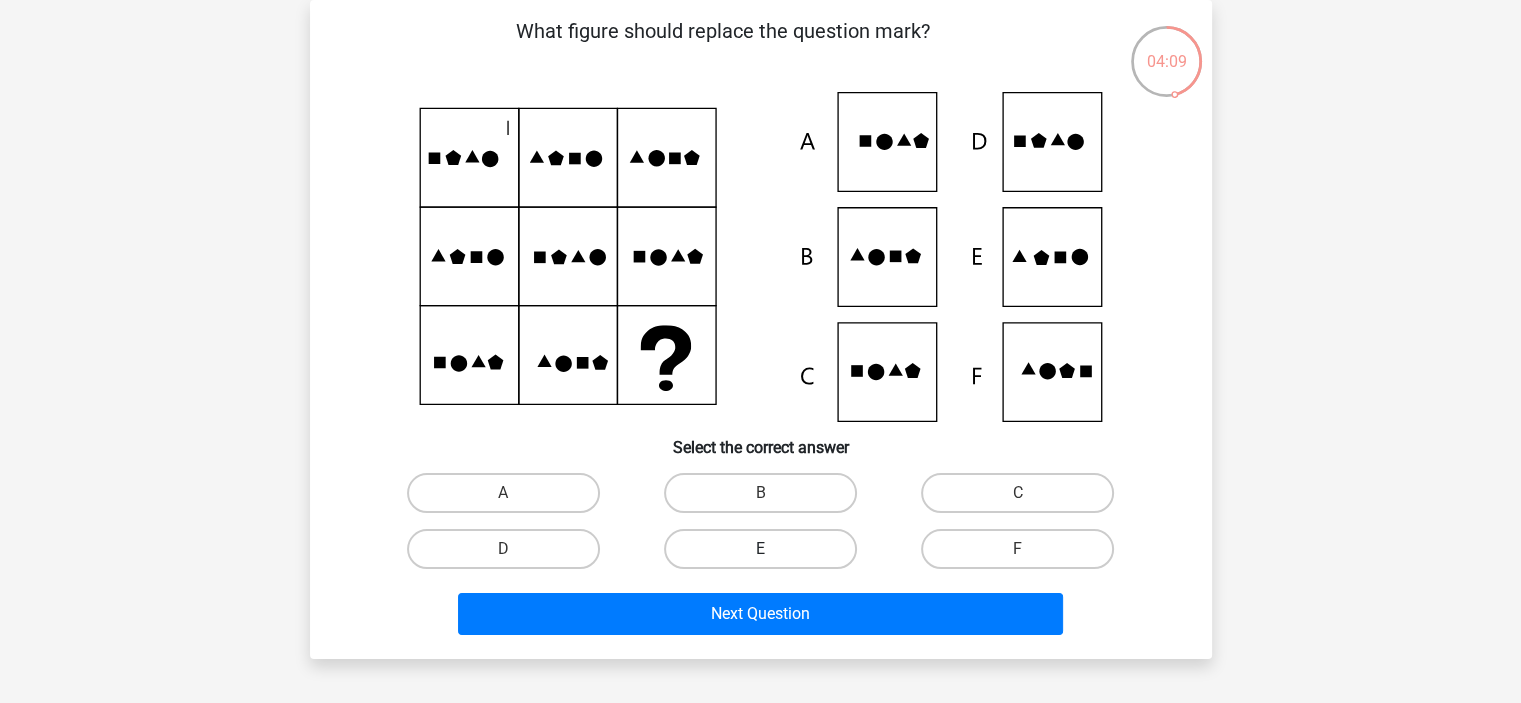 click on "E" at bounding box center [760, 549] 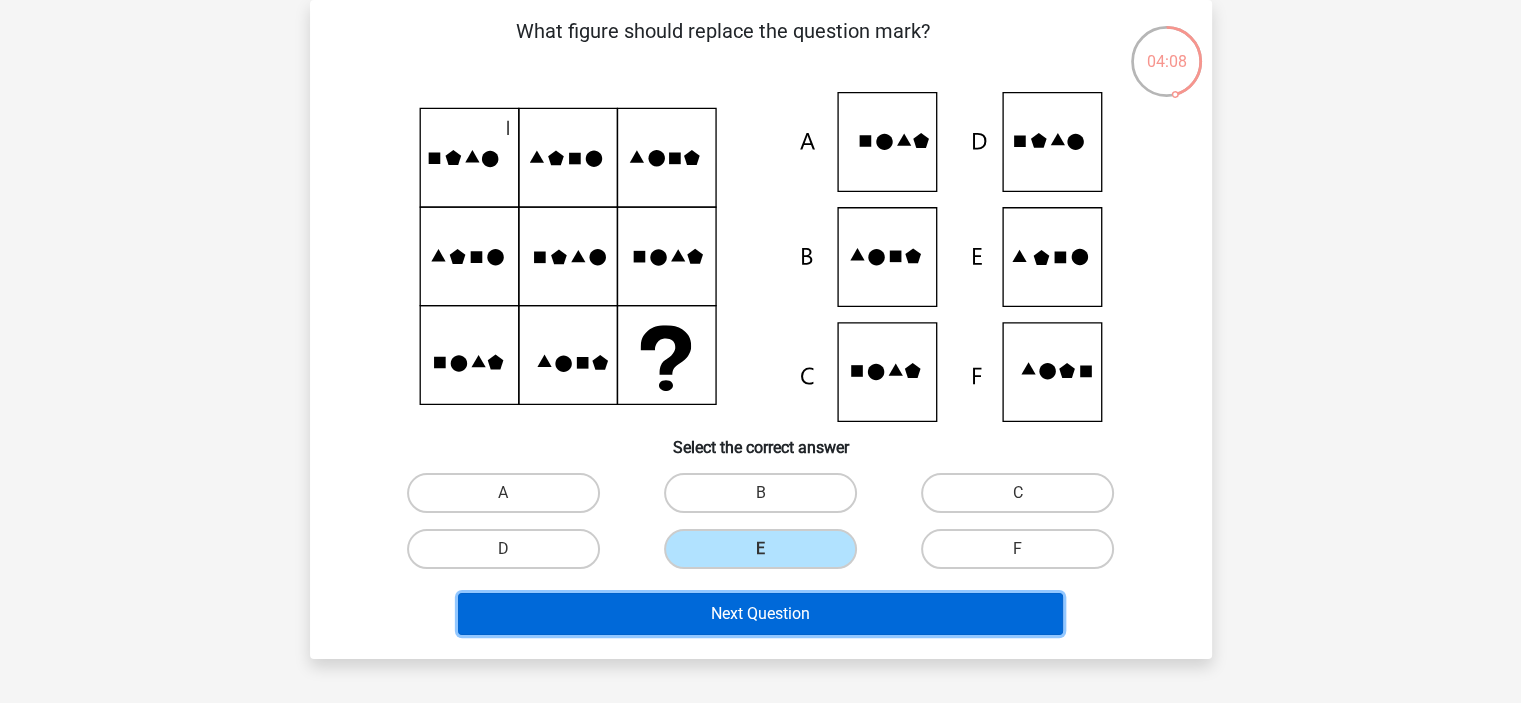 click on "Next Question" at bounding box center (760, 614) 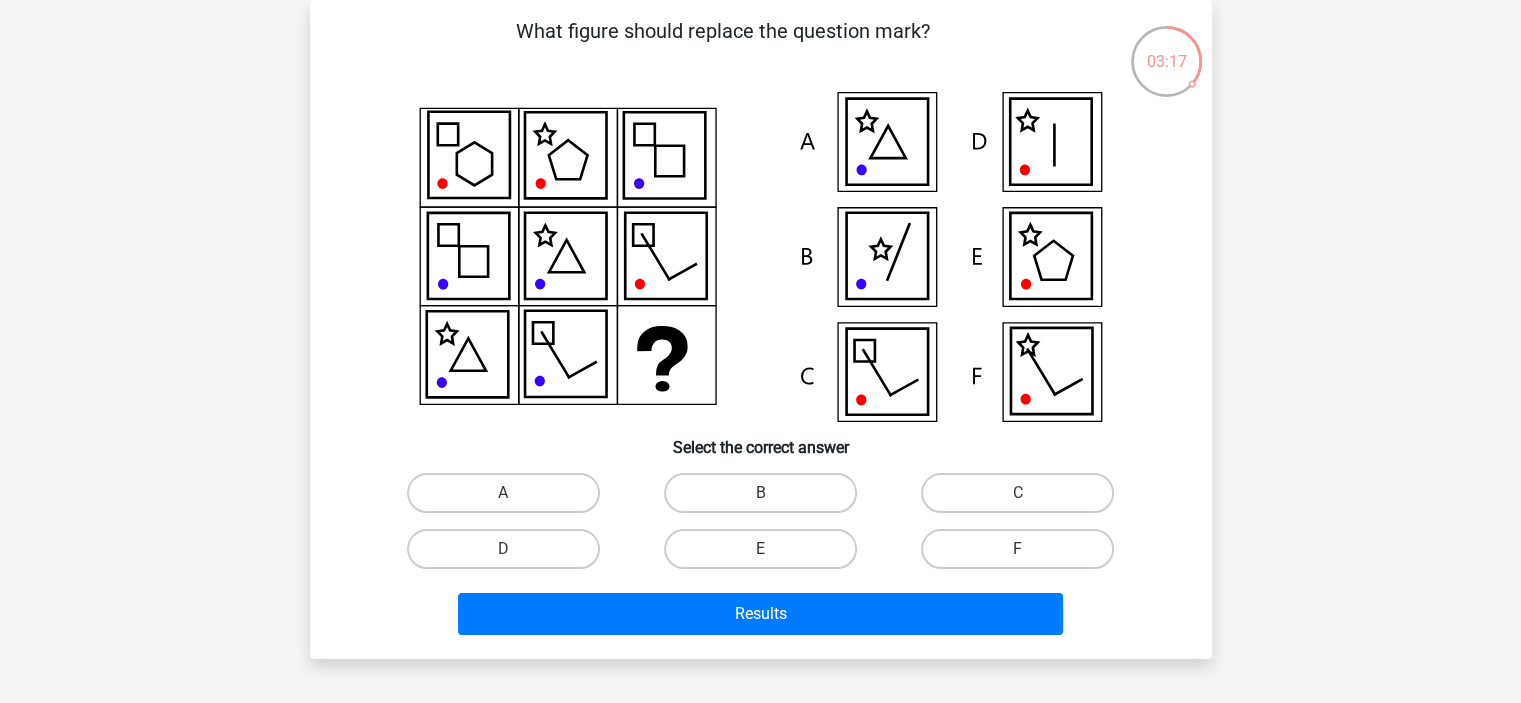 click on "Results" at bounding box center (761, 610) 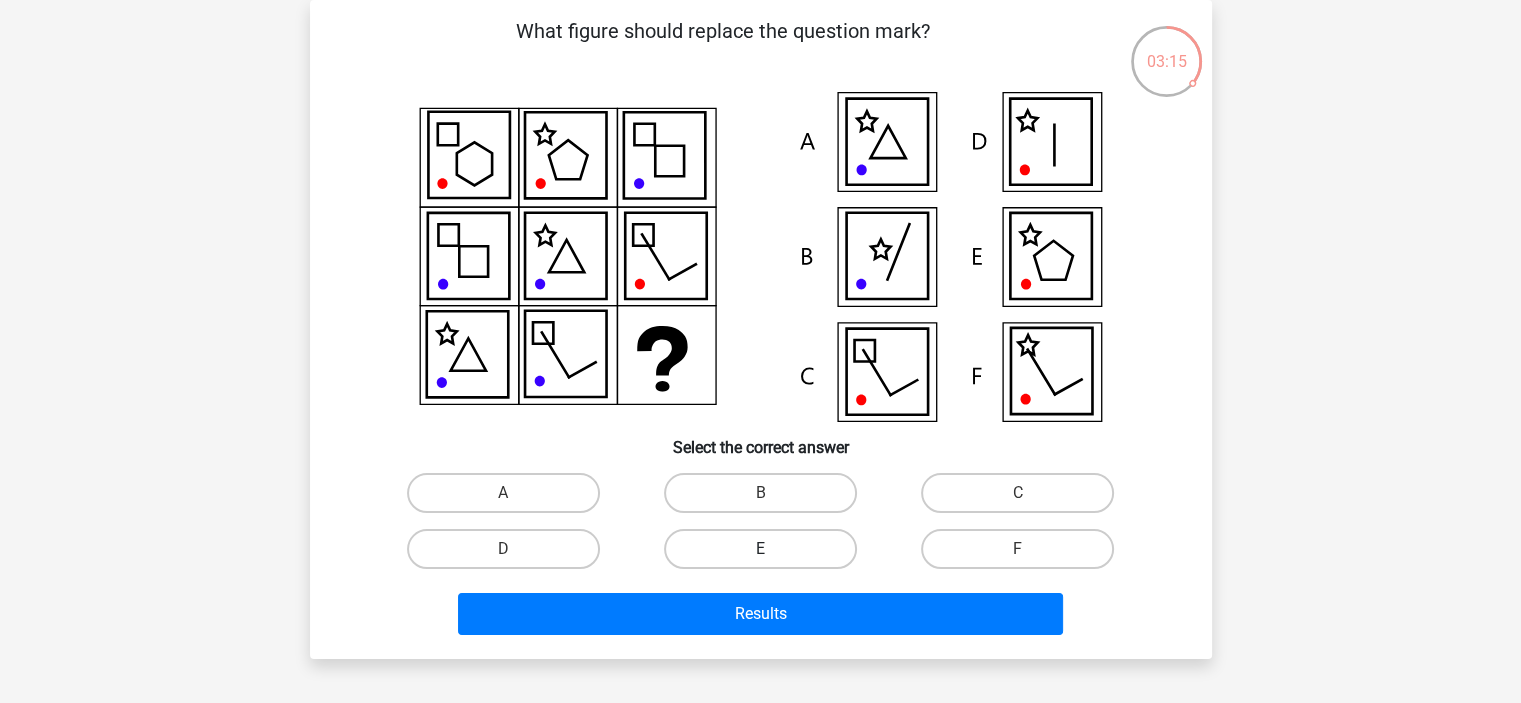 click on "E" at bounding box center [760, 549] 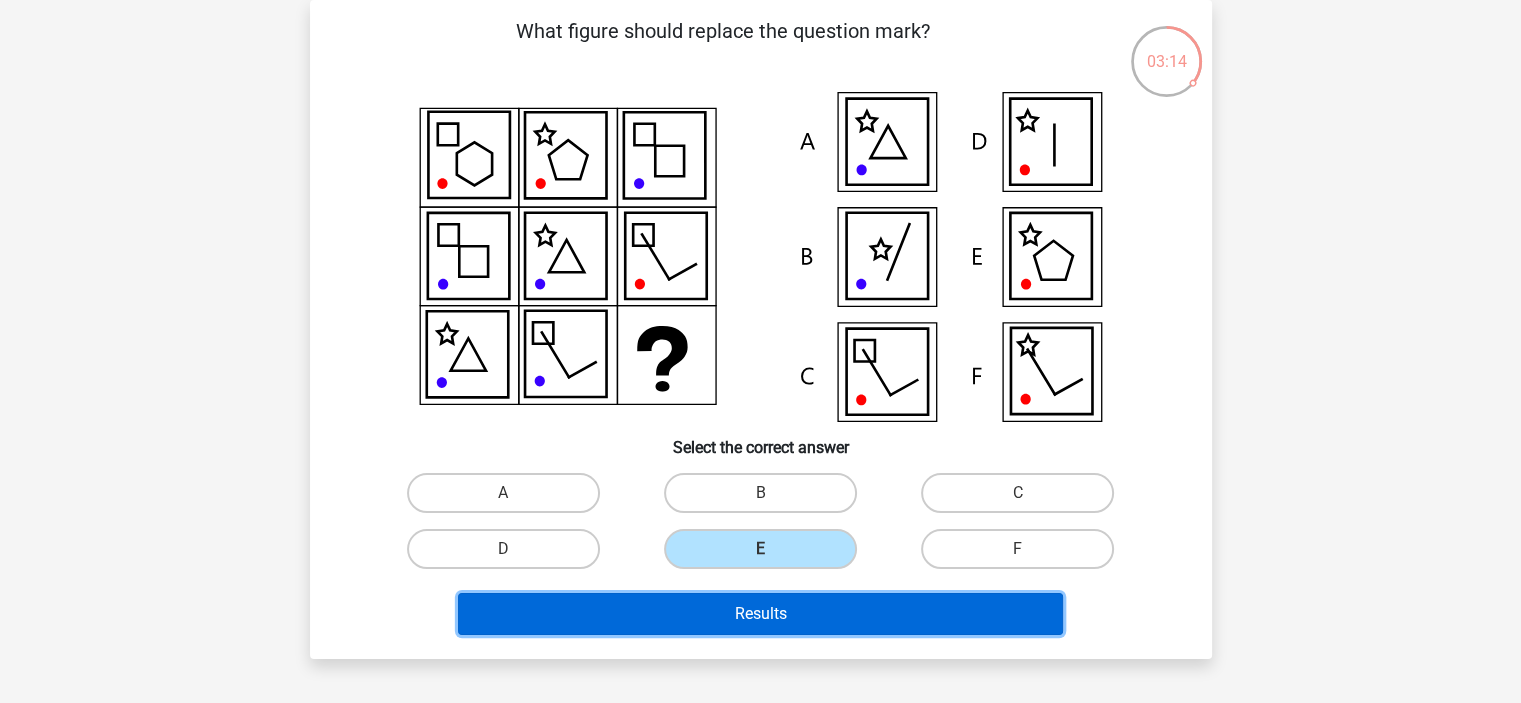 click on "Results" at bounding box center [760, 614] 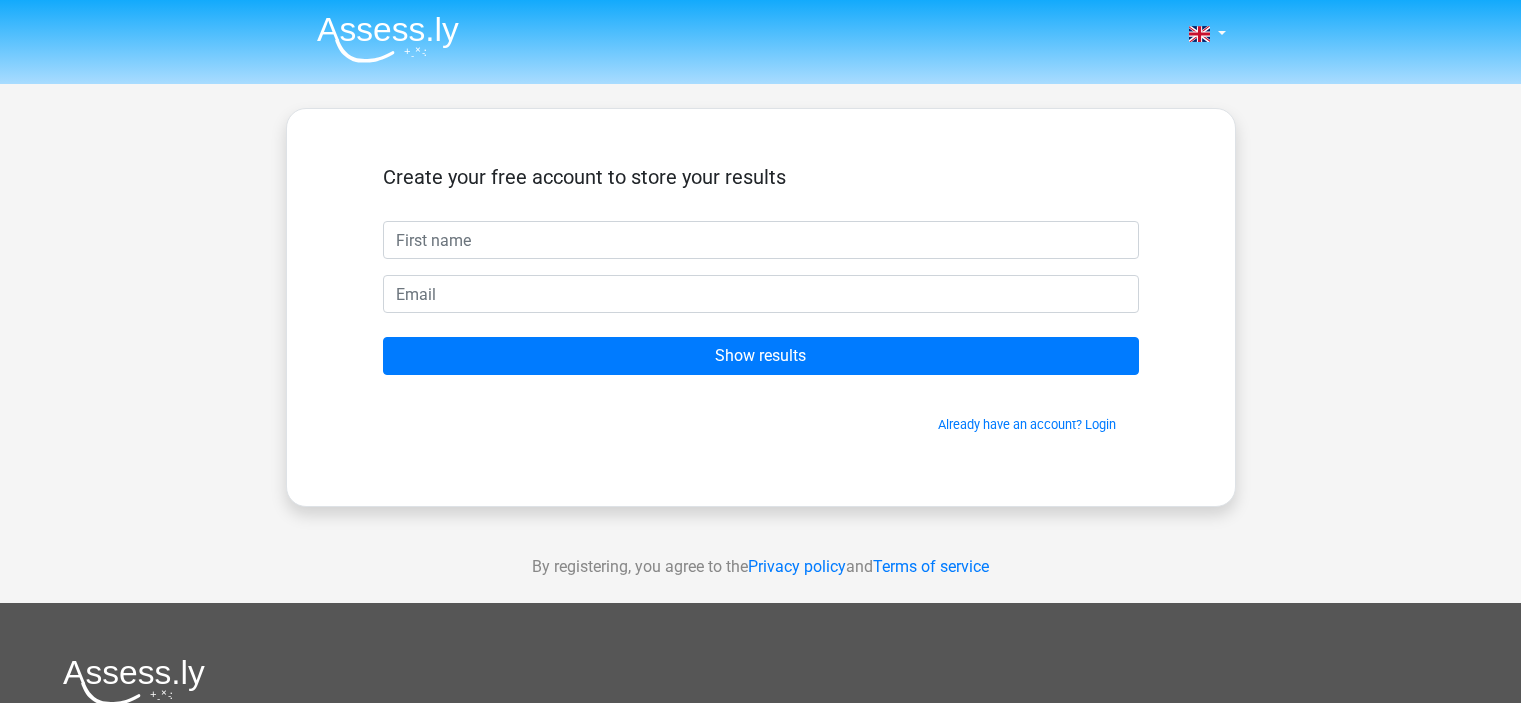 scroll, scrollTop: 0, scrollLeft: 0, axis: both 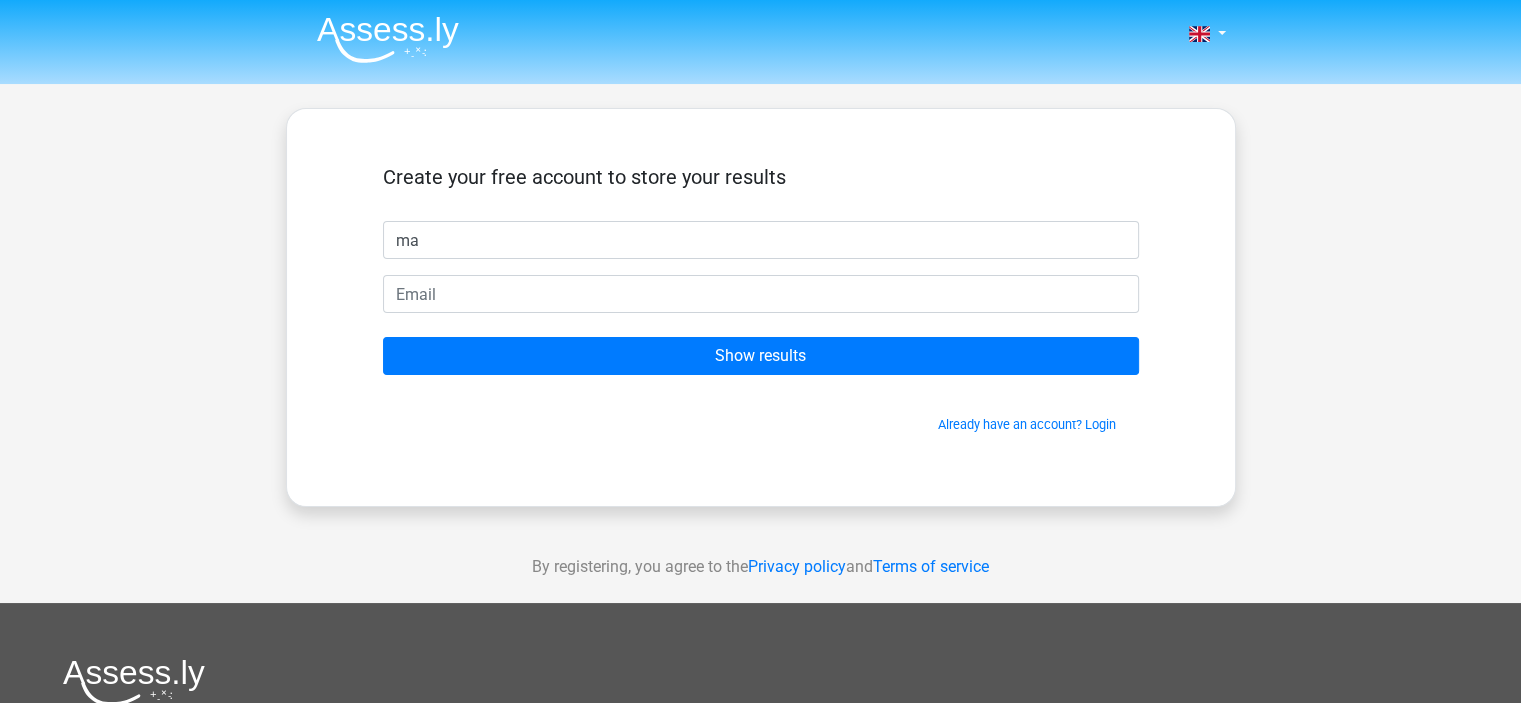 type on "Maria" 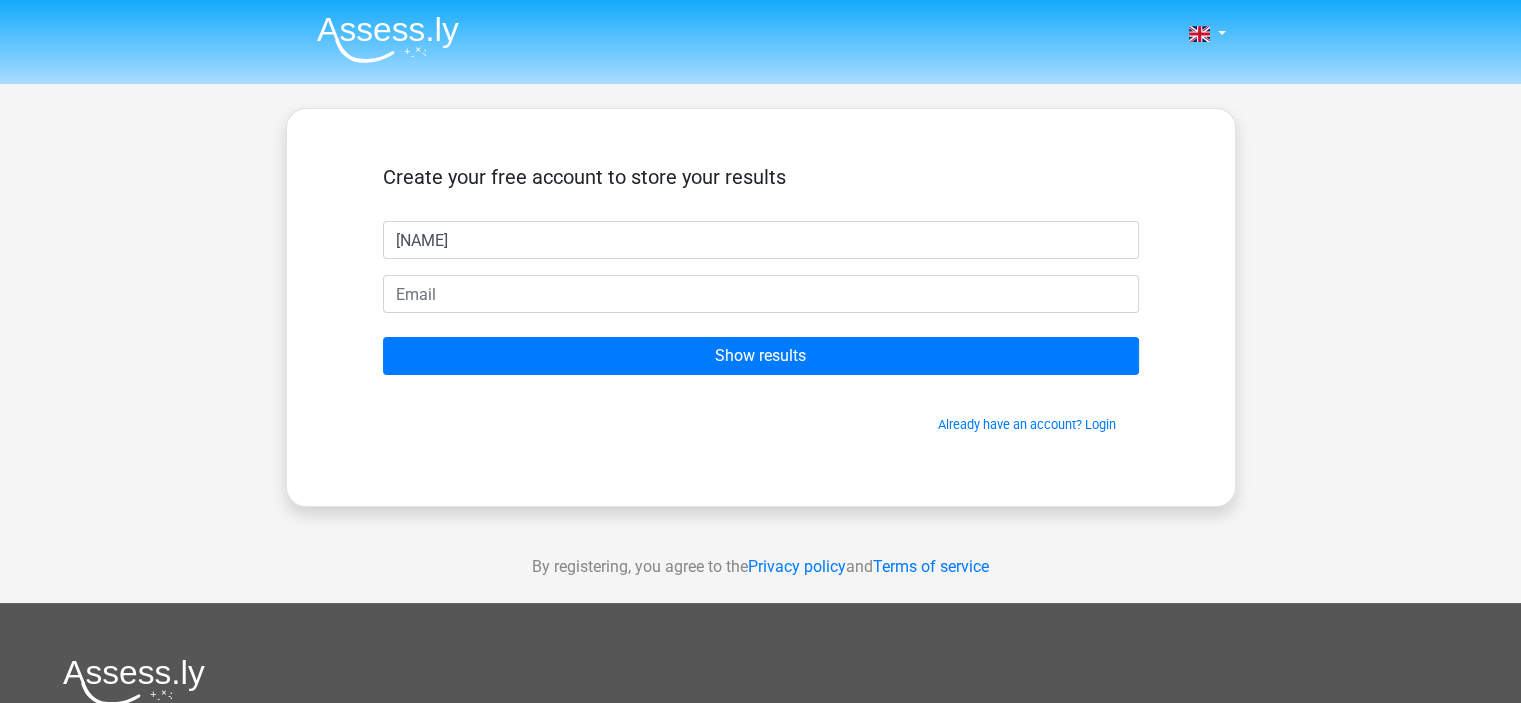 click on "Create your free account to store your results
Maria
Show results
Already have an account? Login" at bounding box center [761, 299] 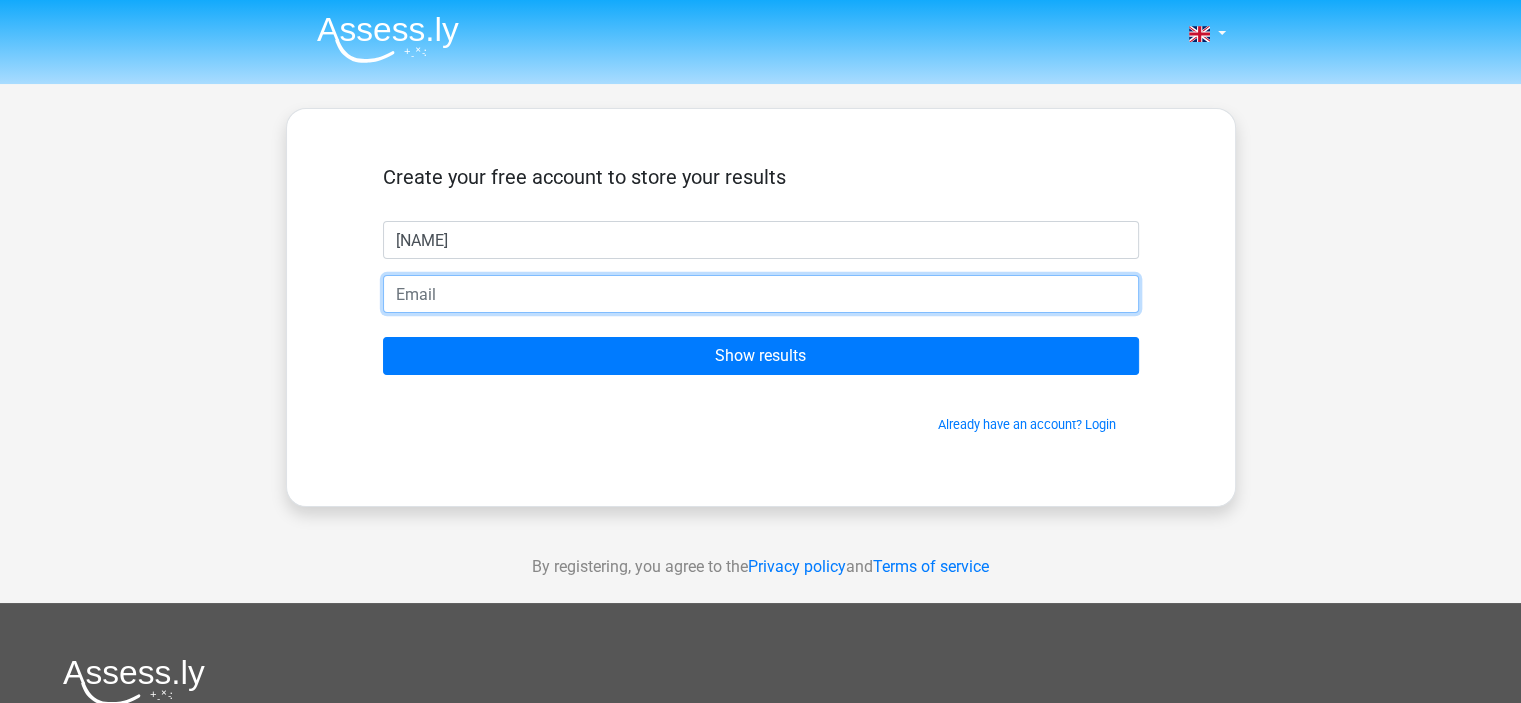 click at bounding box center [761, 294] 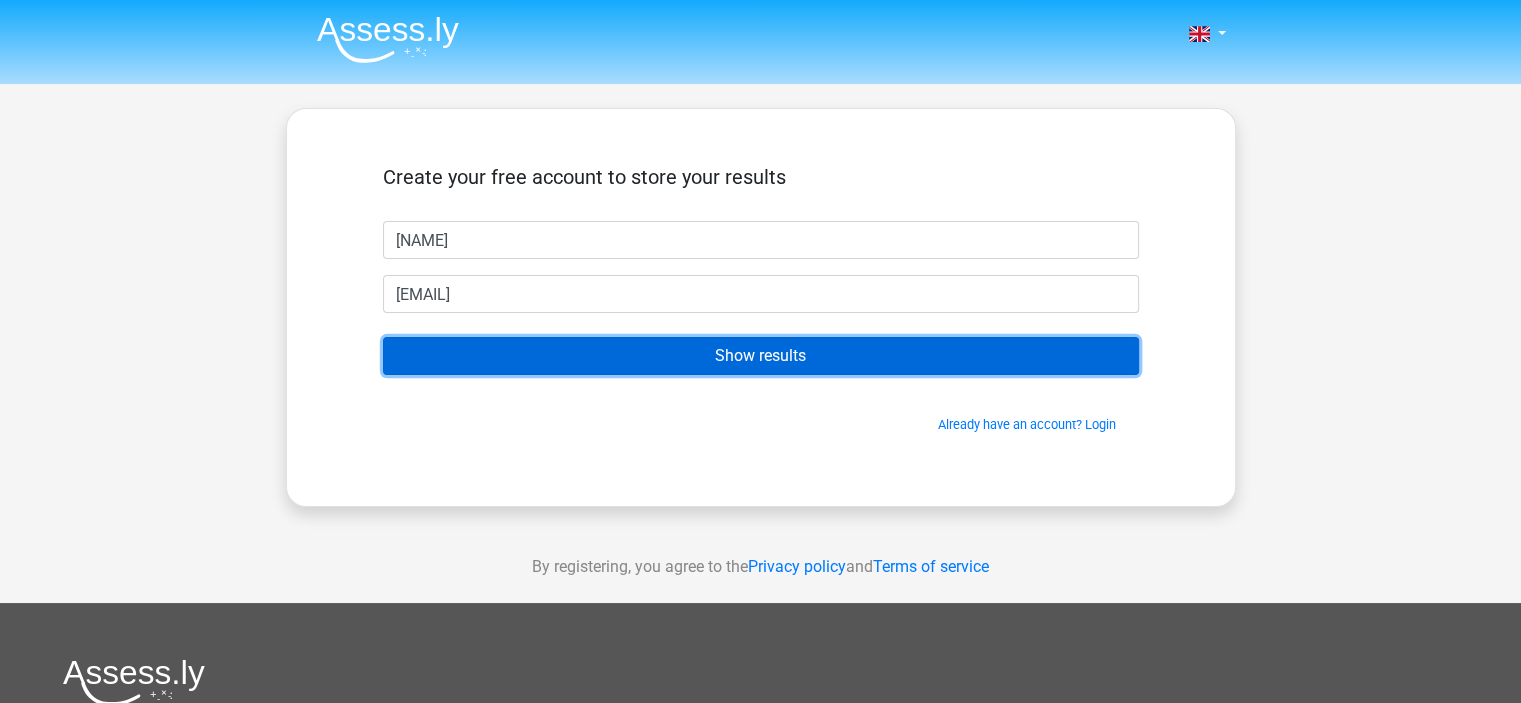 click on "Show results" at bounding box center [761, 356] 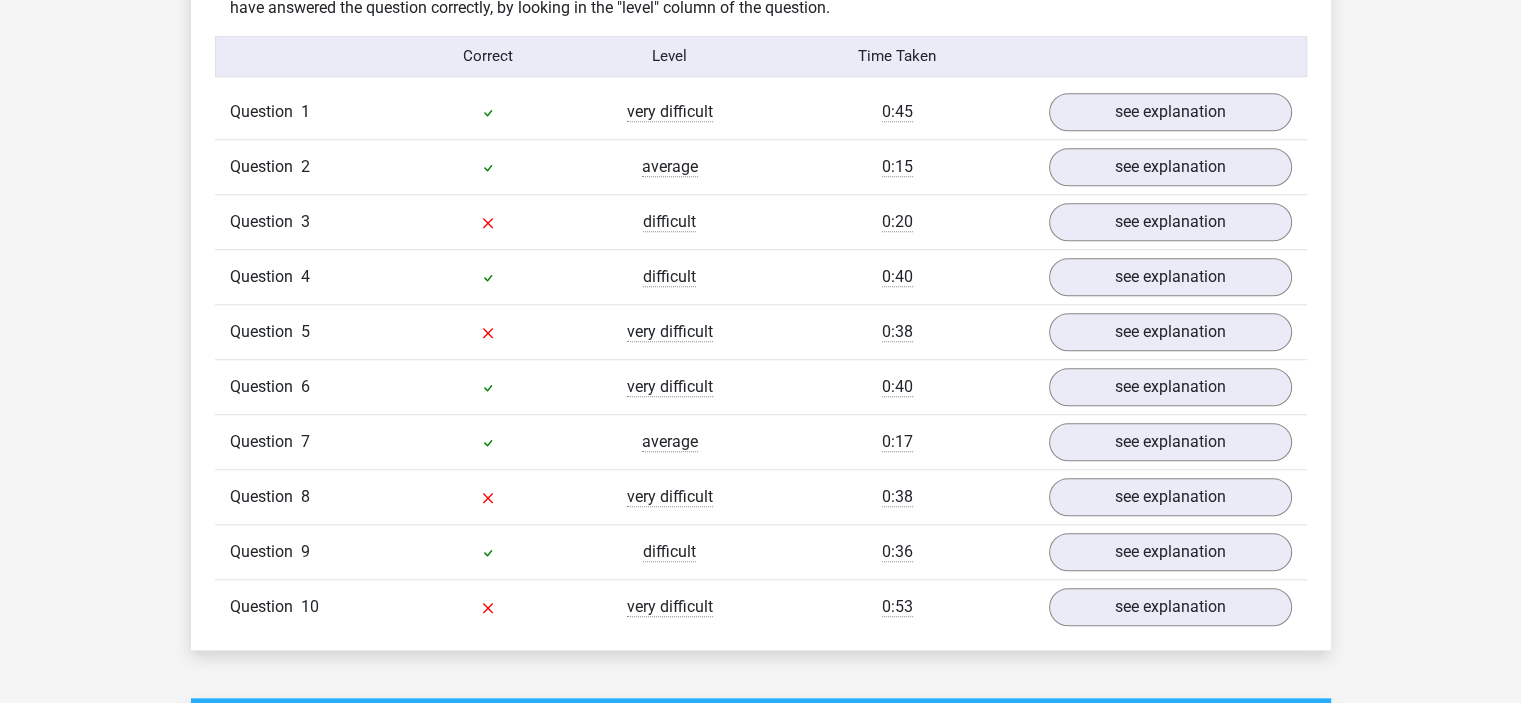 scroll, scrollTop: 1608, scrollLeft: 0, axis: vertical 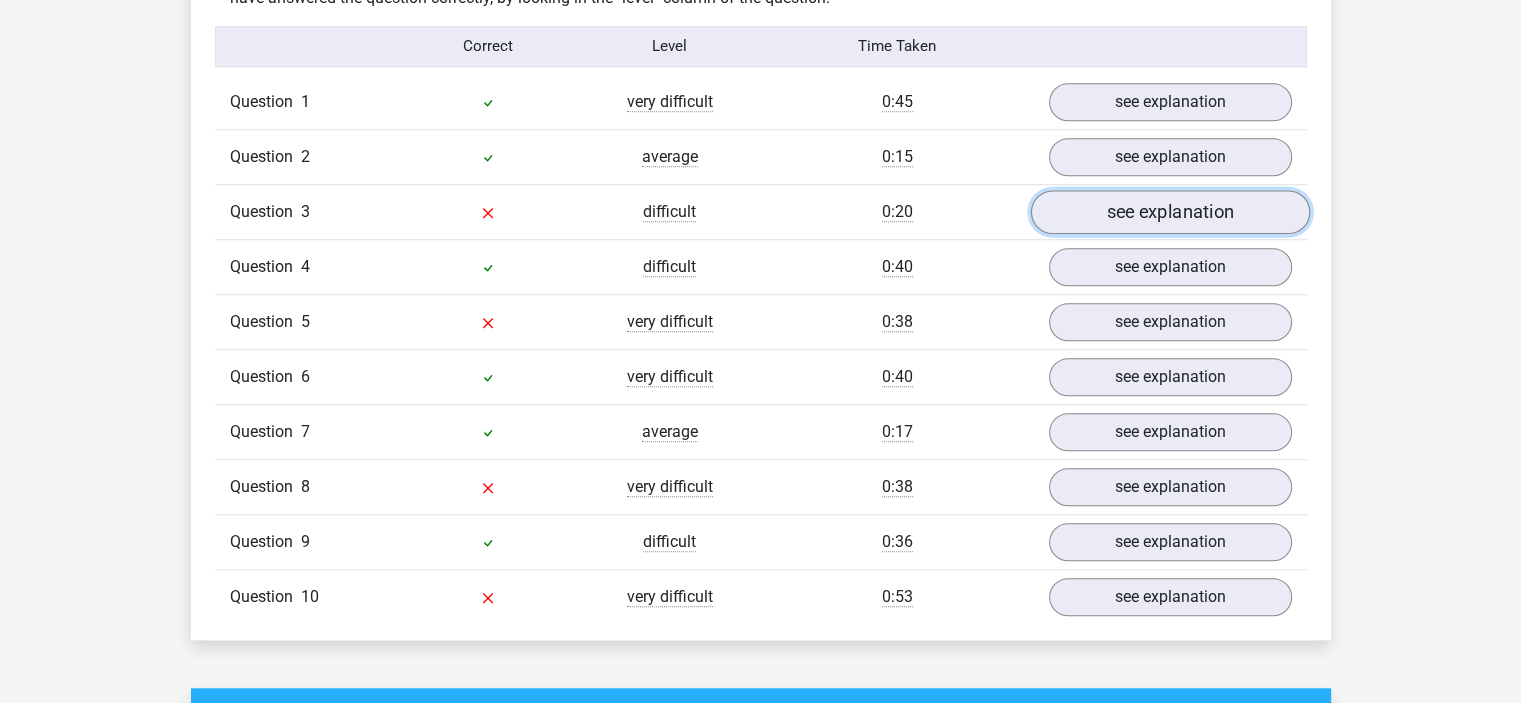 click on "see explanation" at bounding box center [1169, 212] 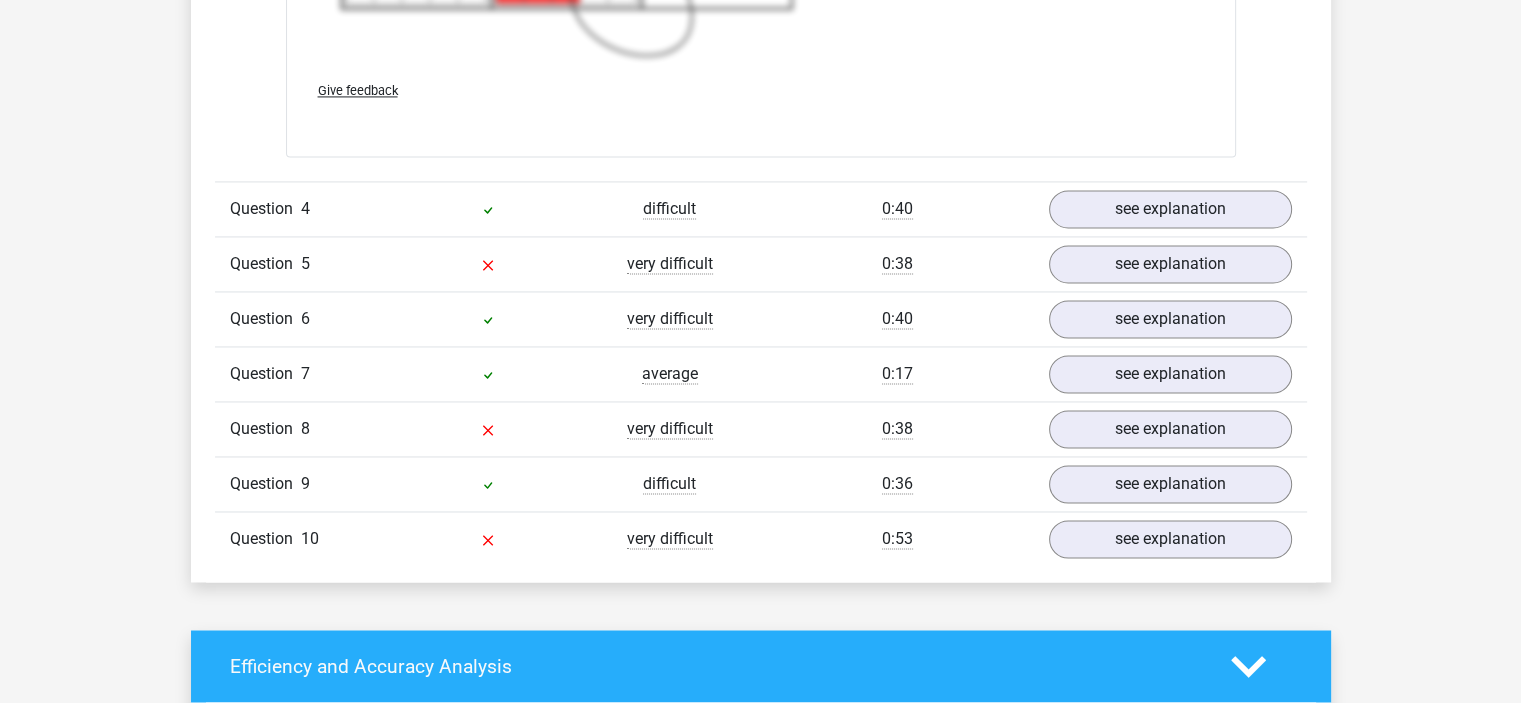 scroll, scrollTop: 3060, scrollLeft: 0, axis: vertical 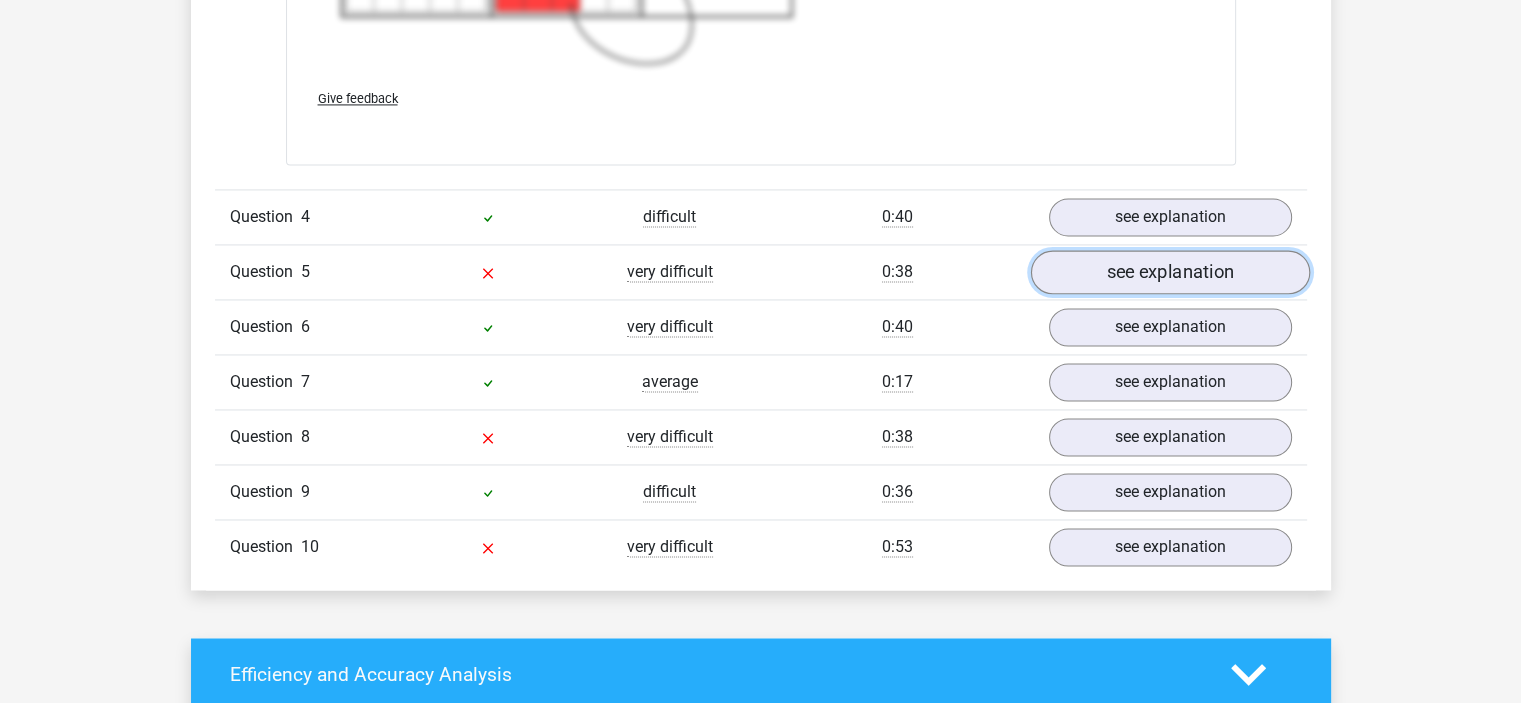 click on "see explanation" at bounding box center (1169, 272) 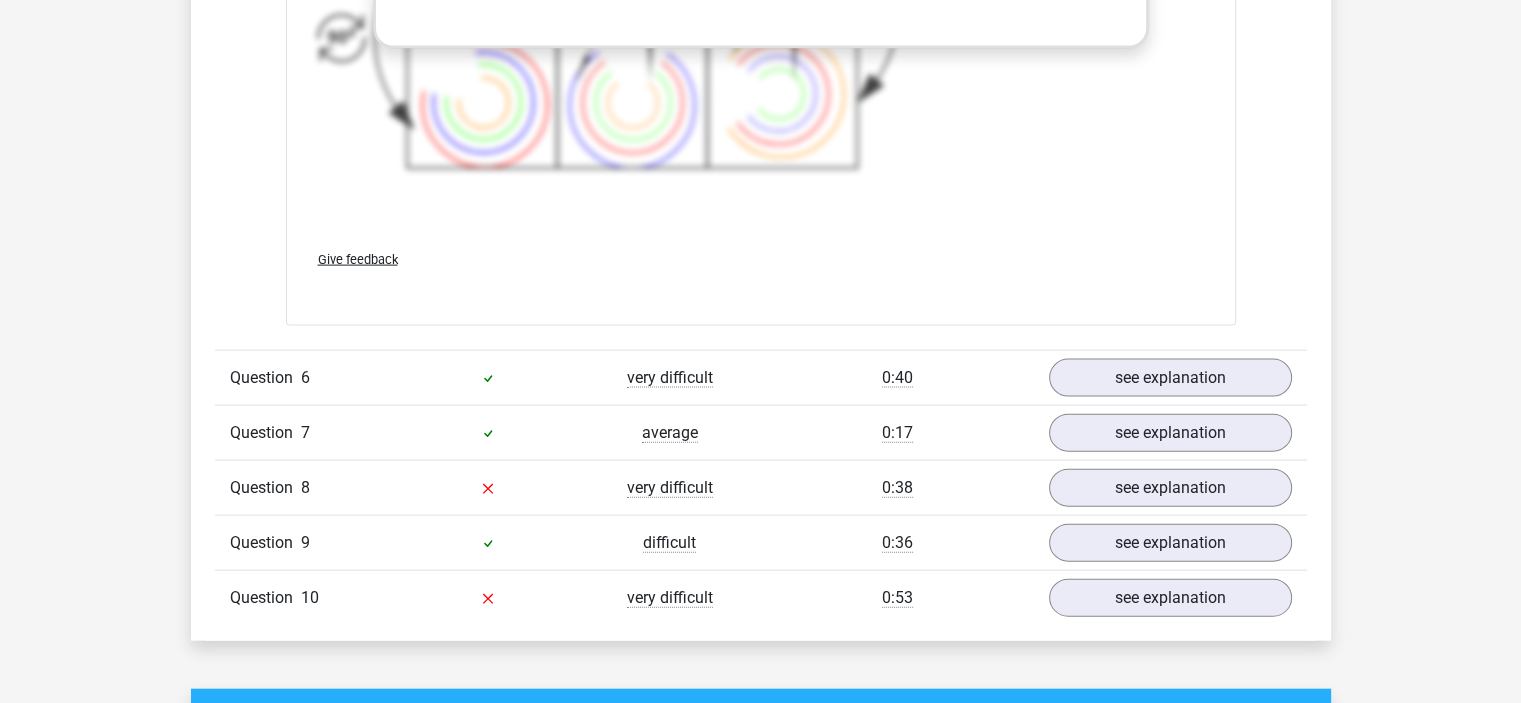 scroll, scrollTop: 4356, scrollLeft: 0, axis: vertical 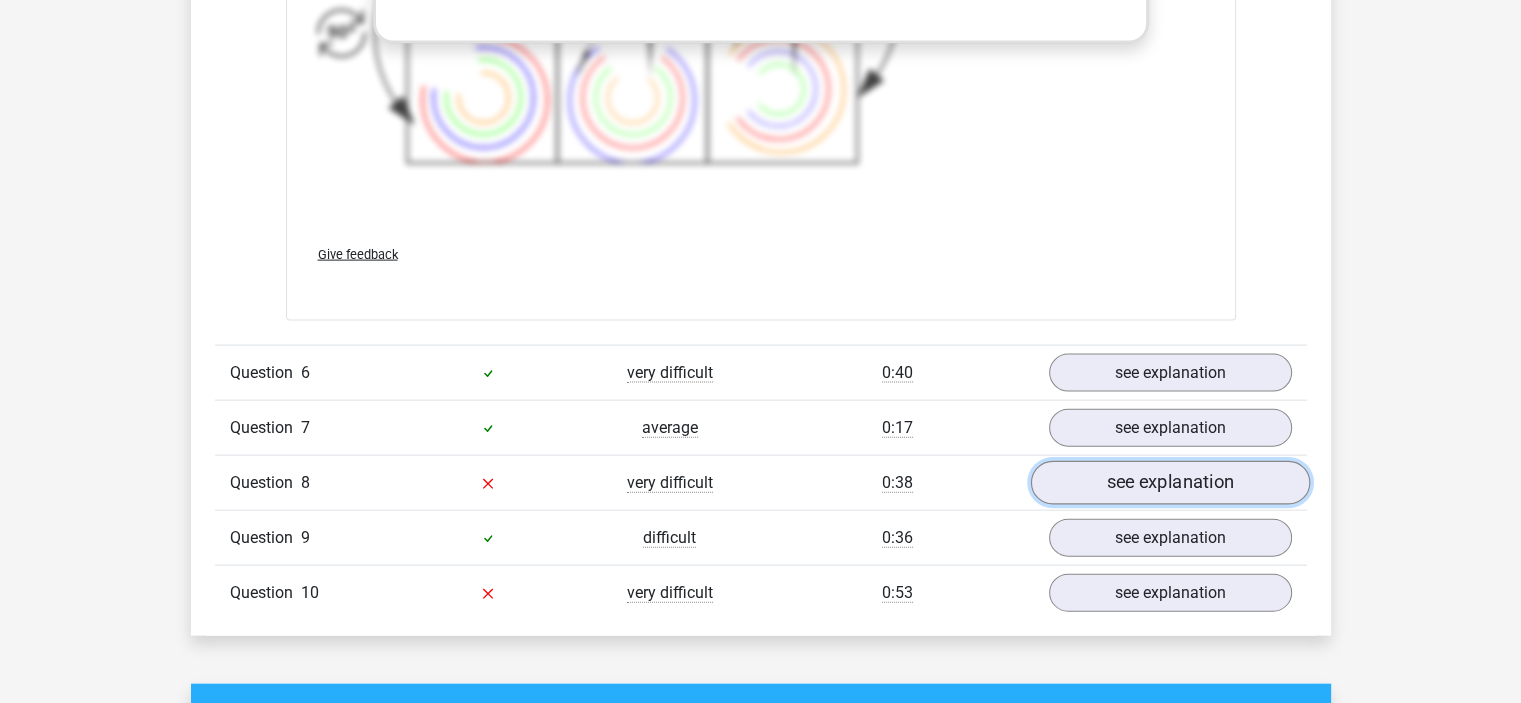 click on "see explanation" at bounding box center [1169, 483] 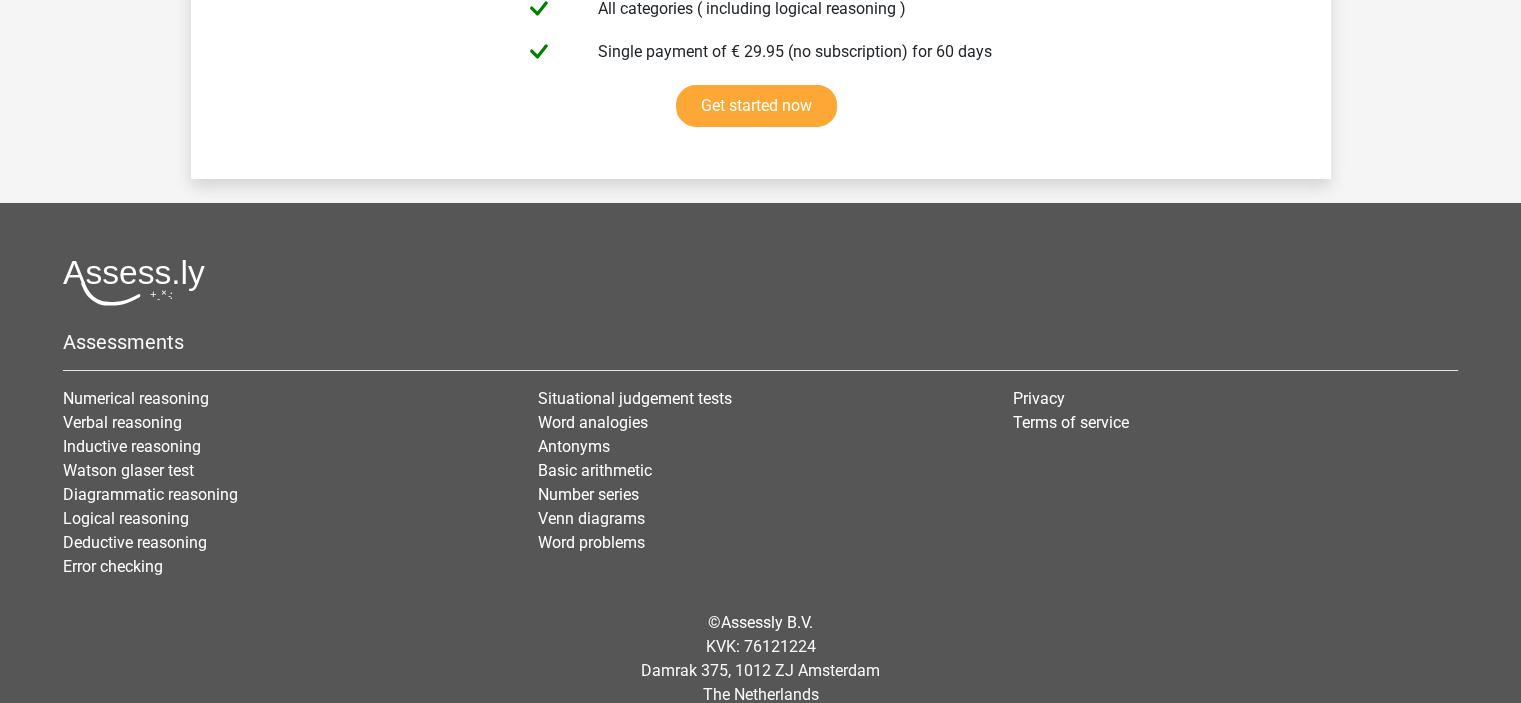 scroll, scrollTop: 7198, scrollLeft: 0, axis: vertical 